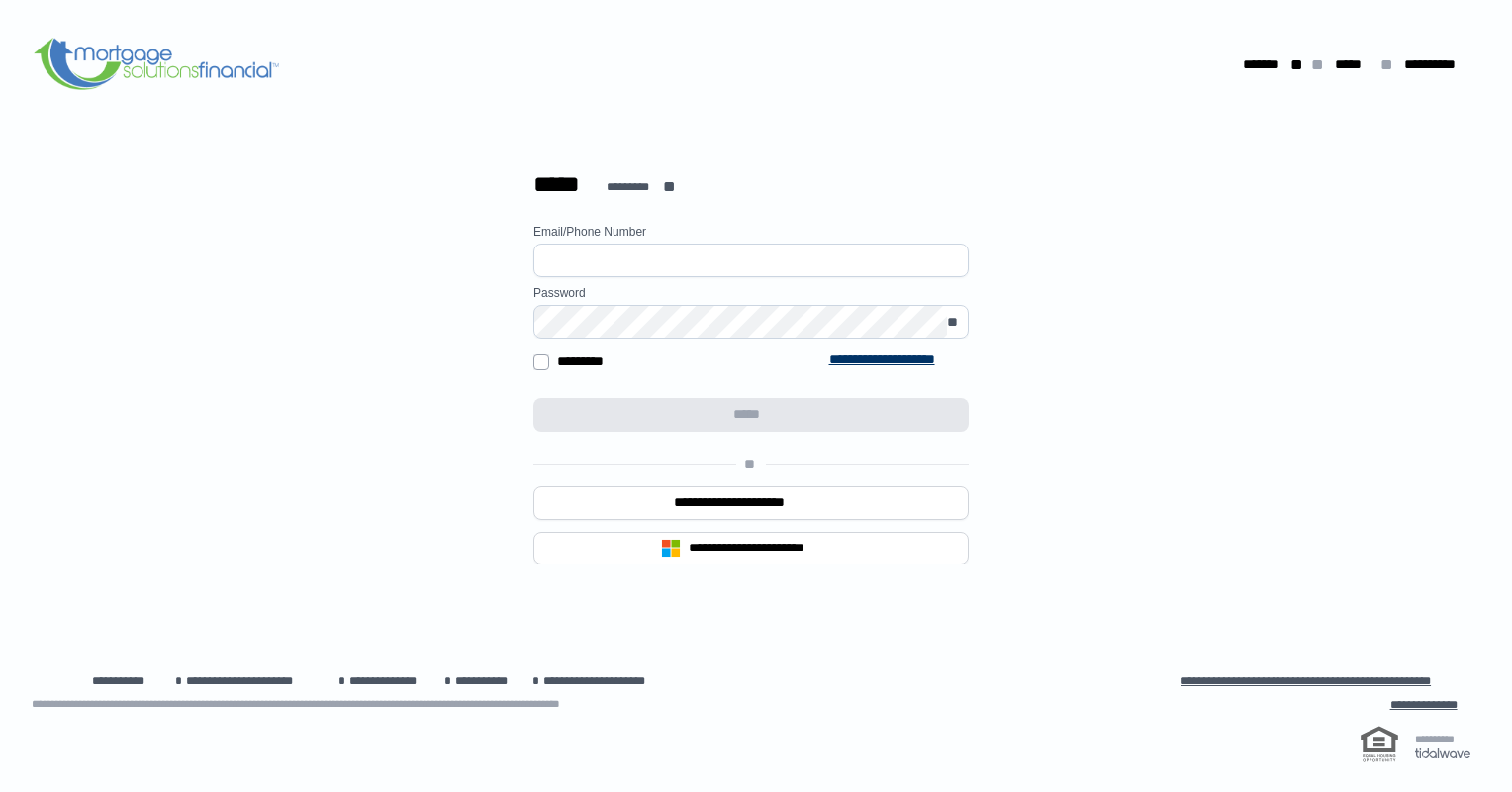 scroll, scrollTop: 0, scrollLeft: 0, axis: both 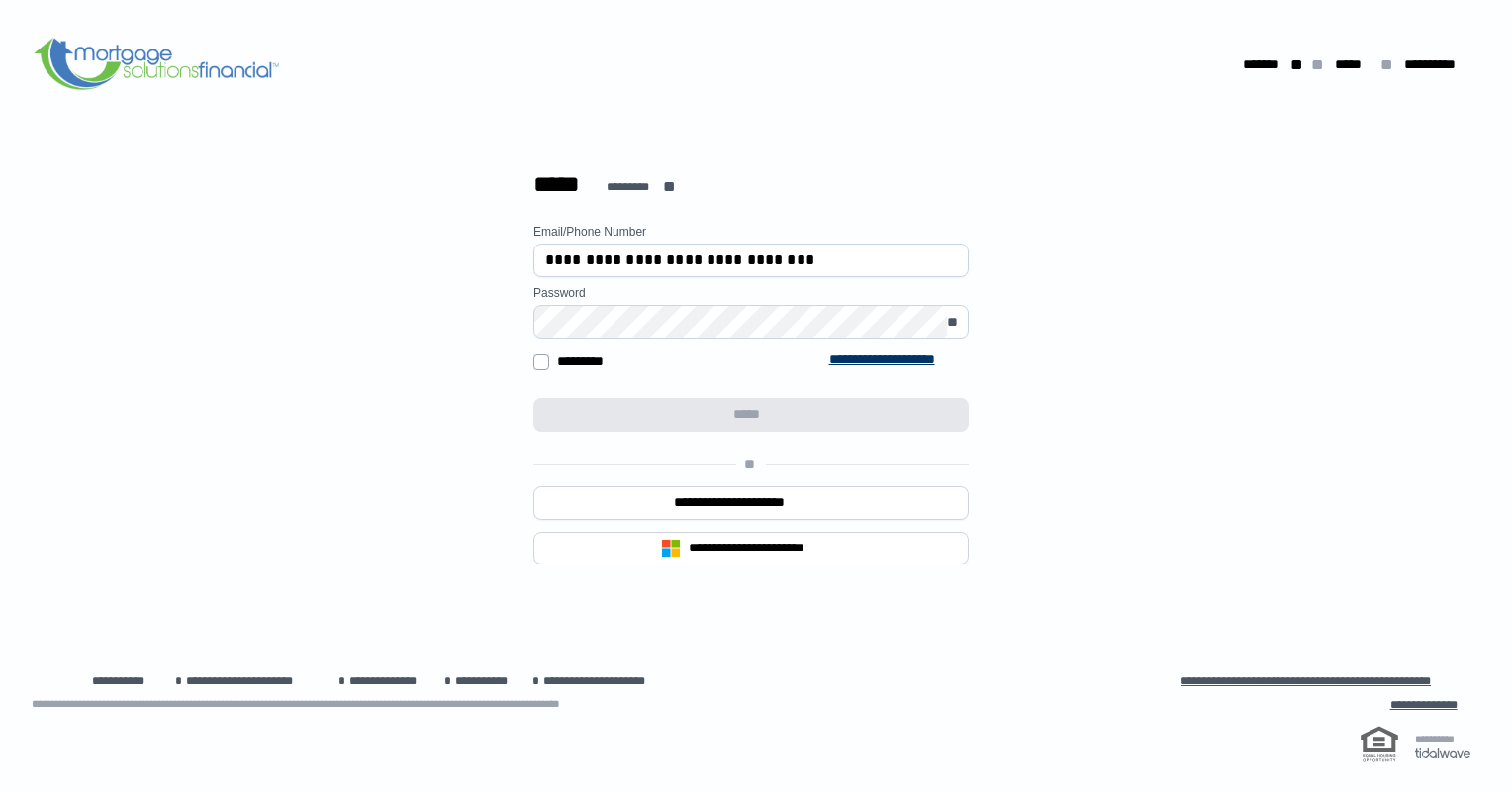 click on "**********" at bounding box center (751, 394) 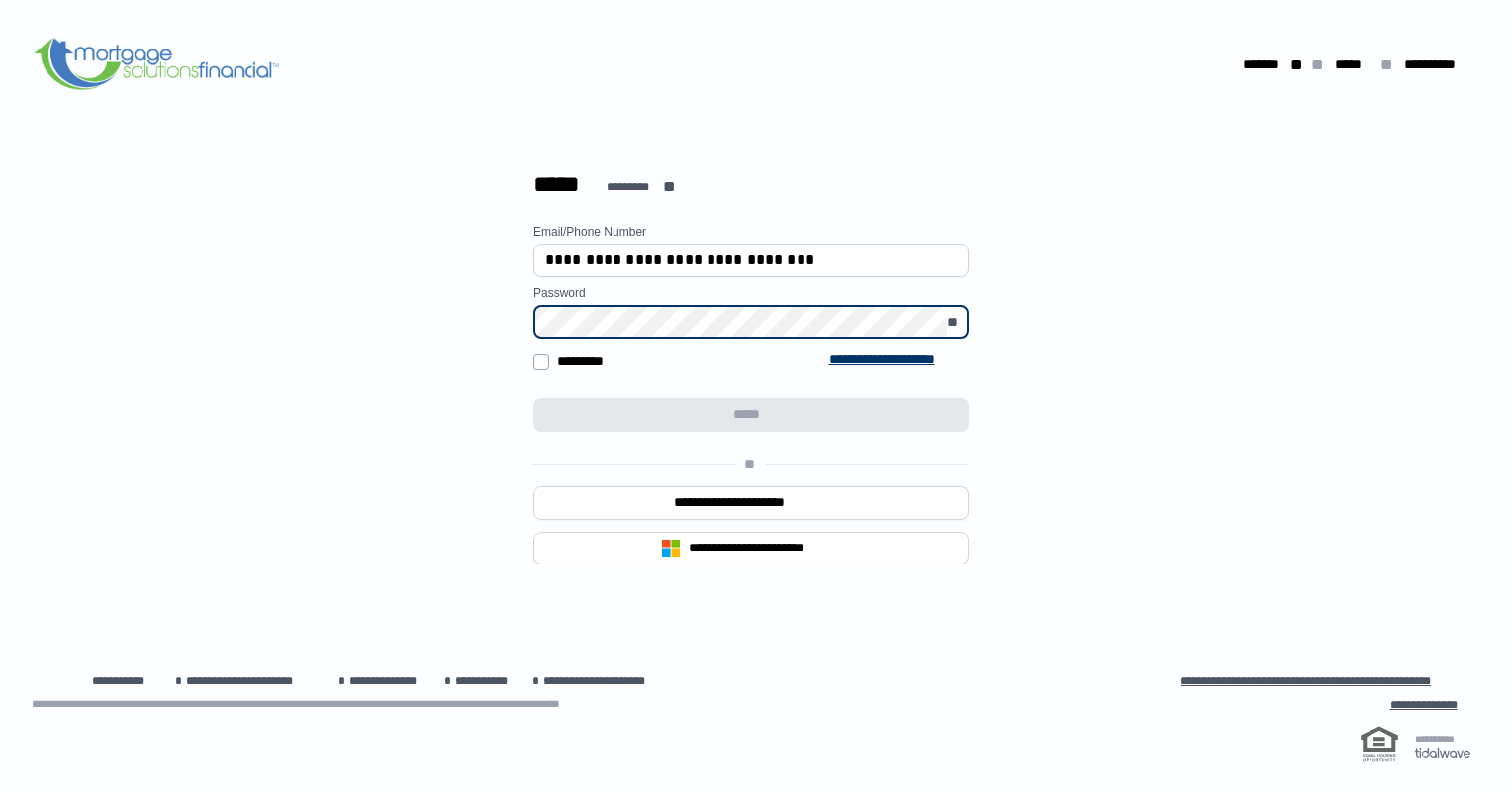 drag, startPoint x: 1255, startPoint y: 362, endPoint x: 1185, endPoint y: 391, distance: 75.76939 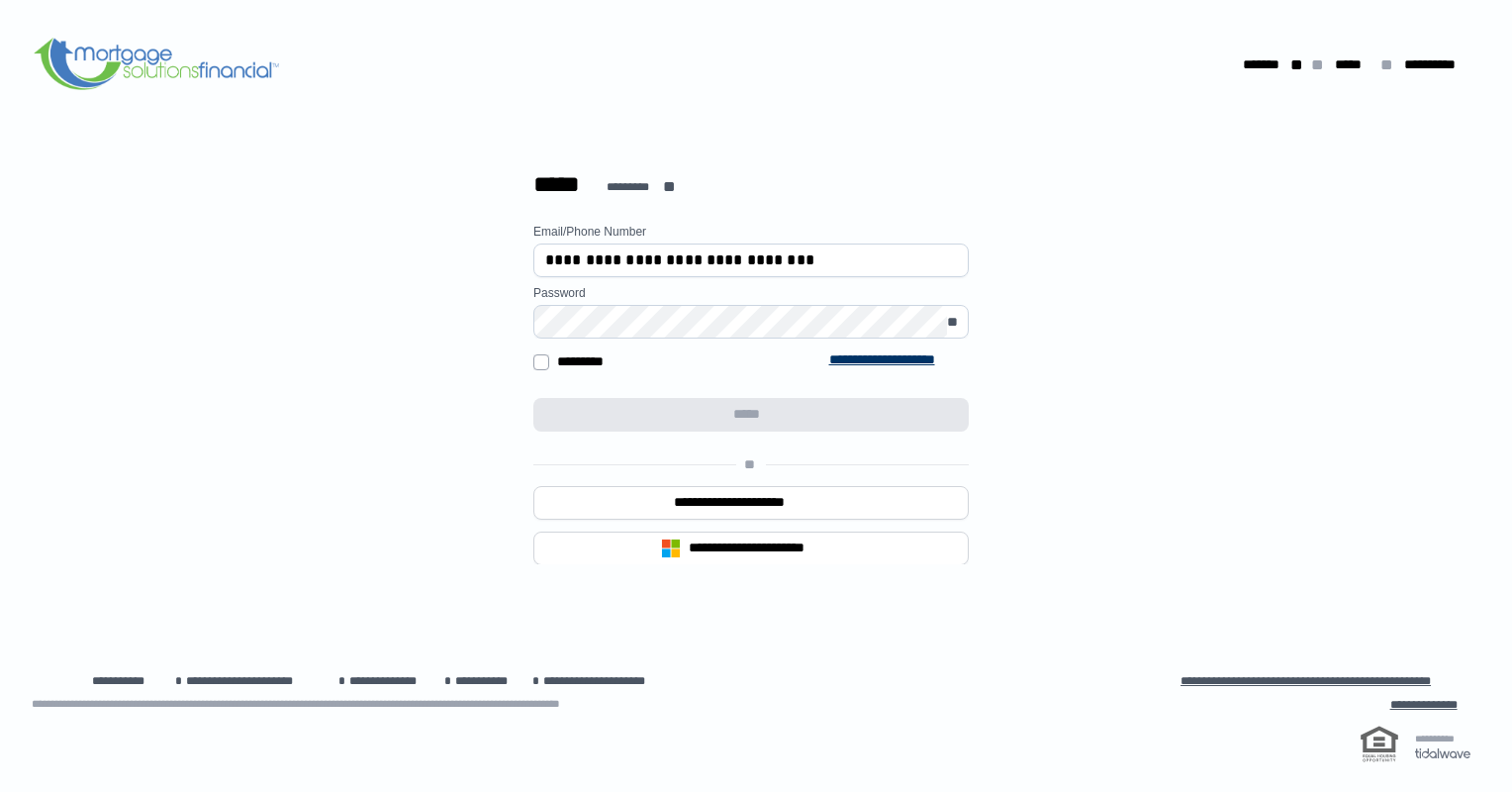 type 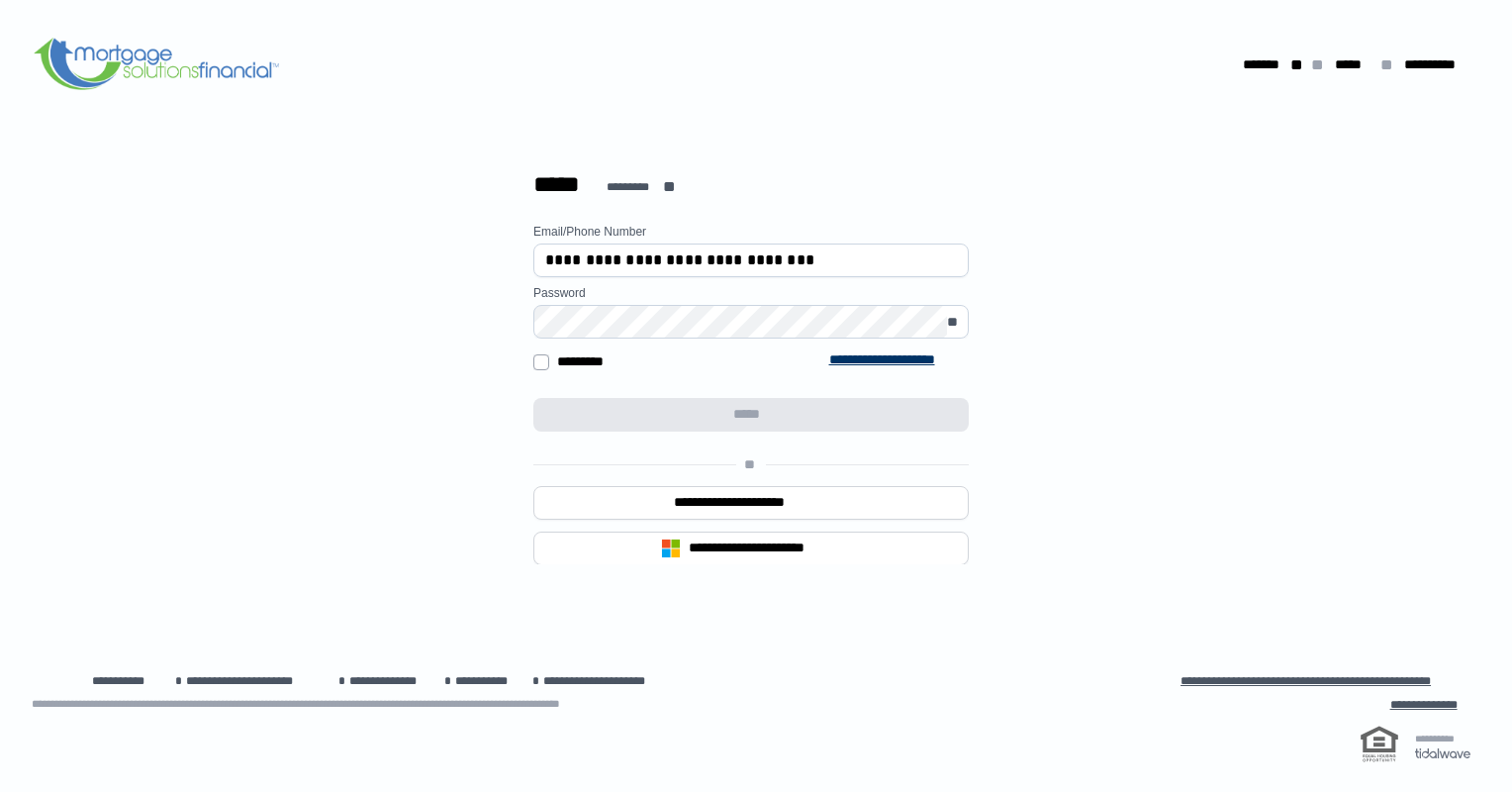 click on "**********" at bounding box center (751, 362) 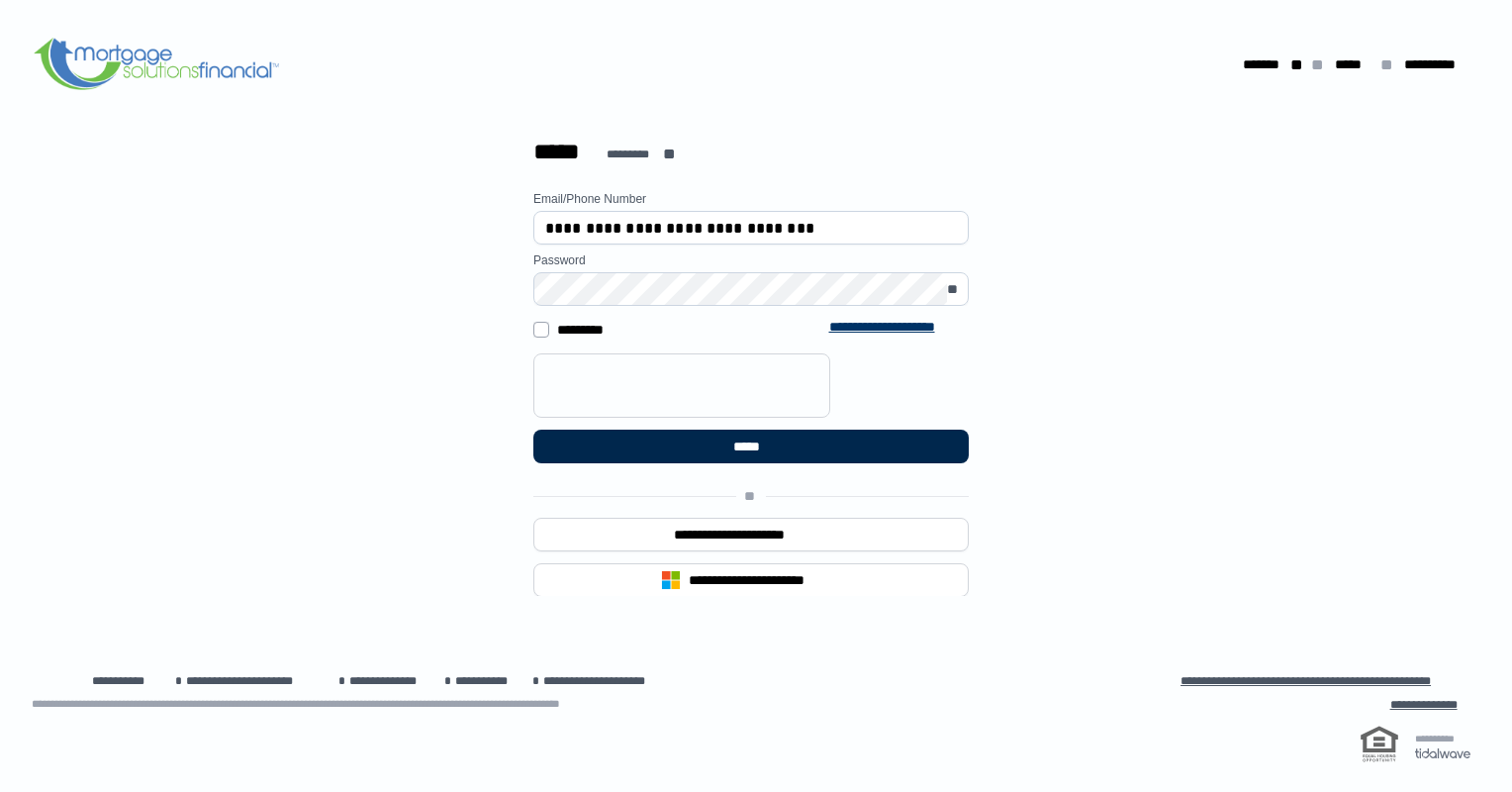 click on "*****" at bounding box center (751, 446) 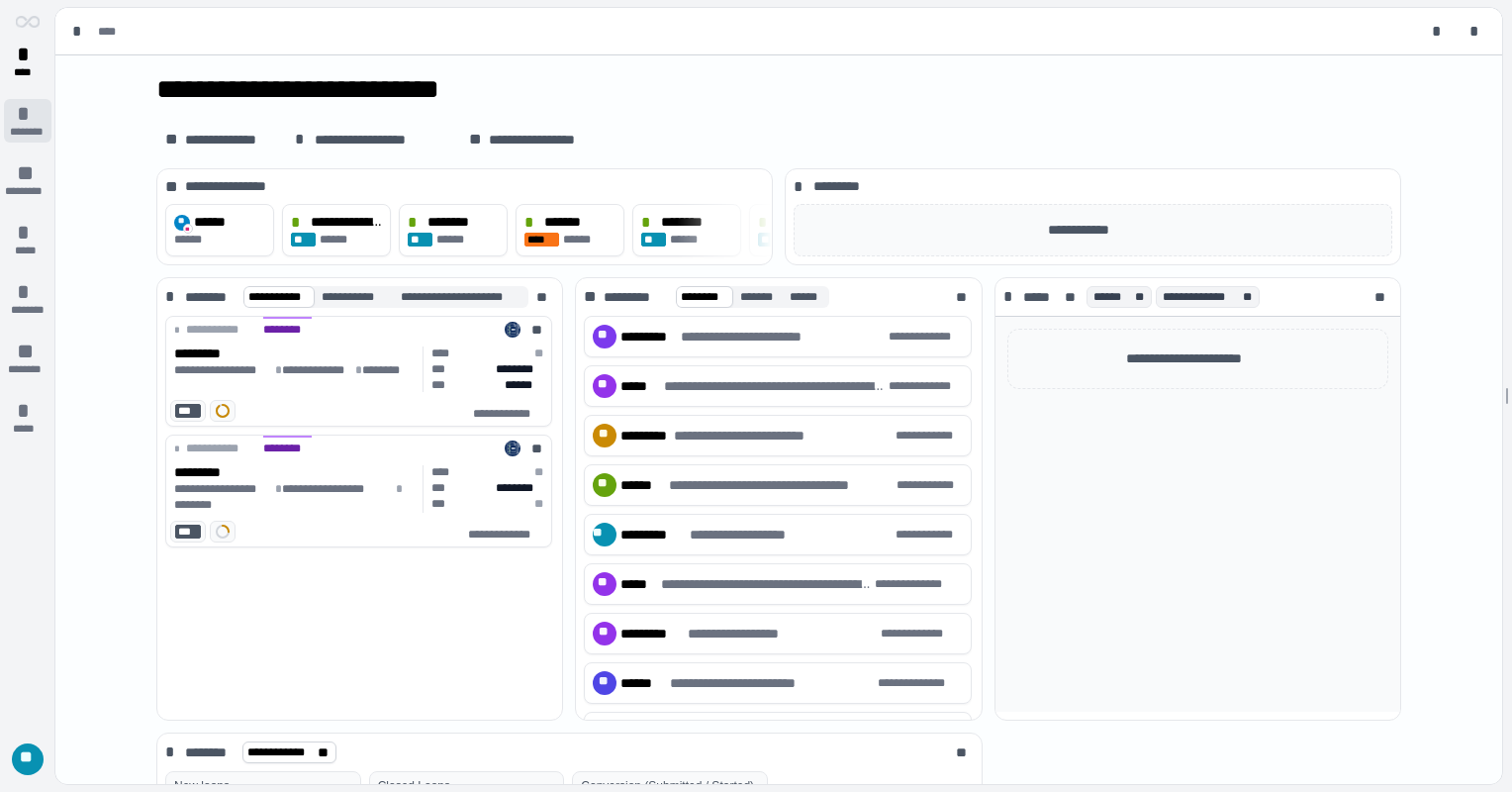 click on "********" at bounding box center [27, 132] 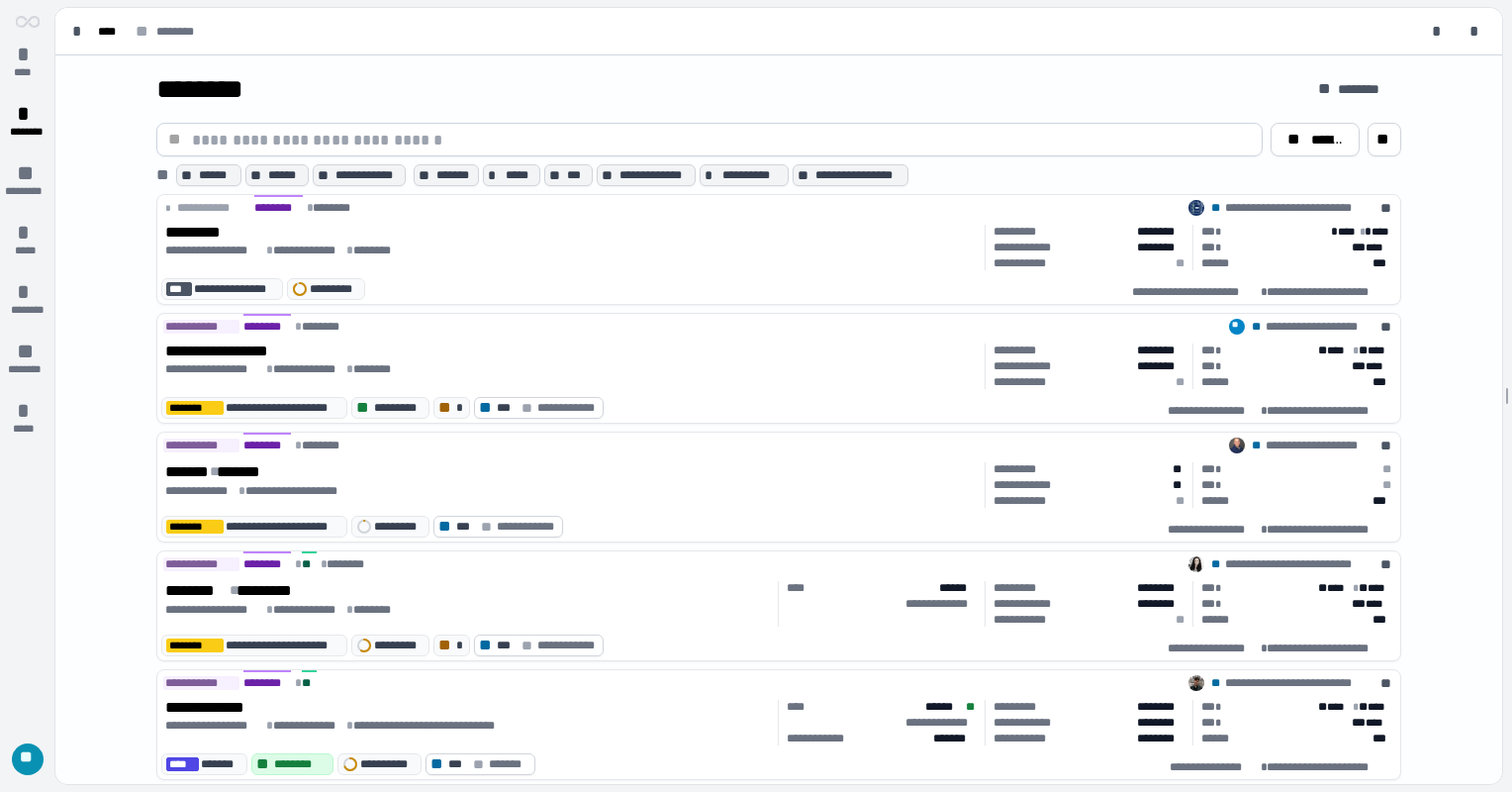 click at bounding box center (721, 140) 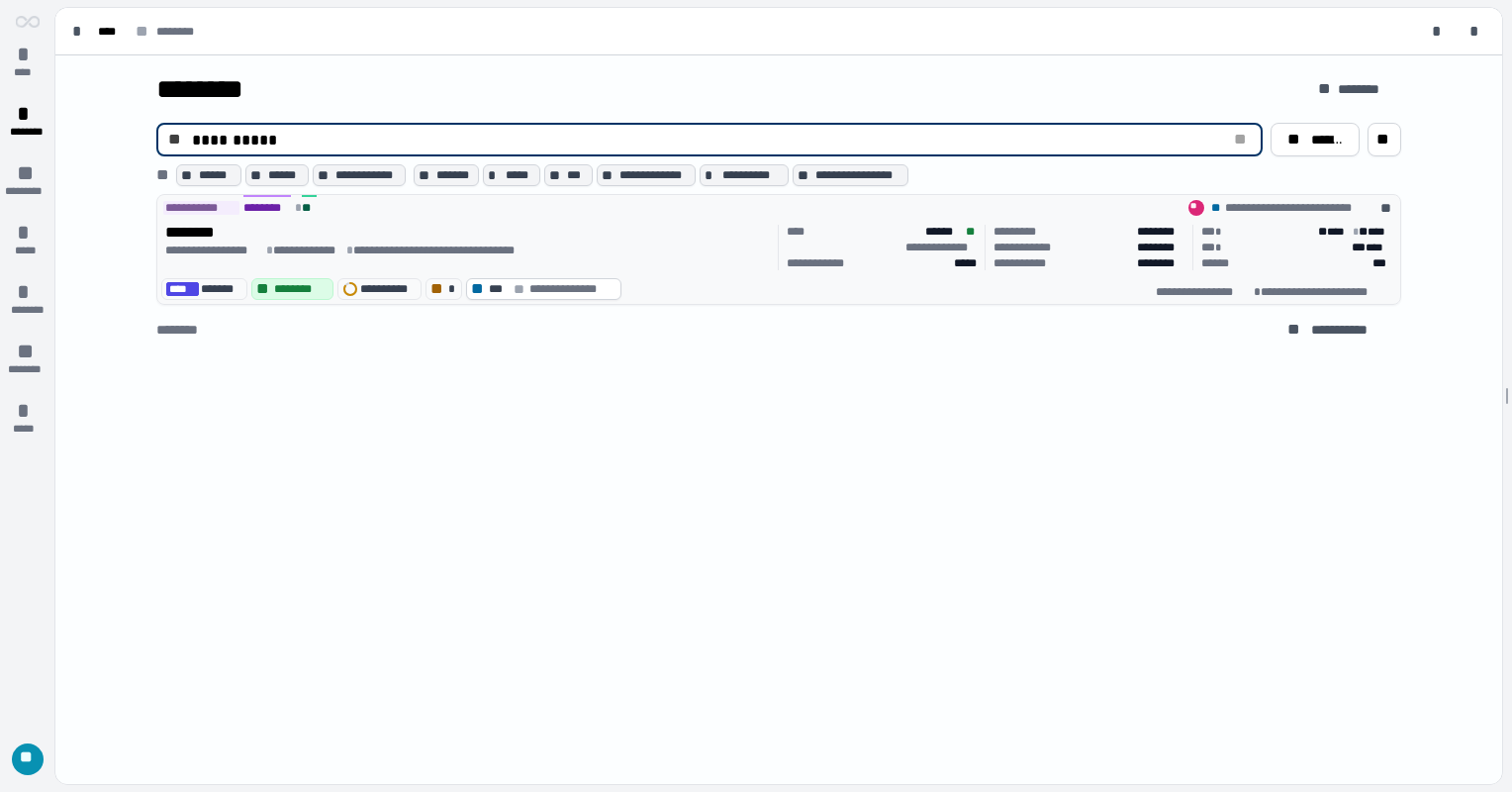 type on "**********" 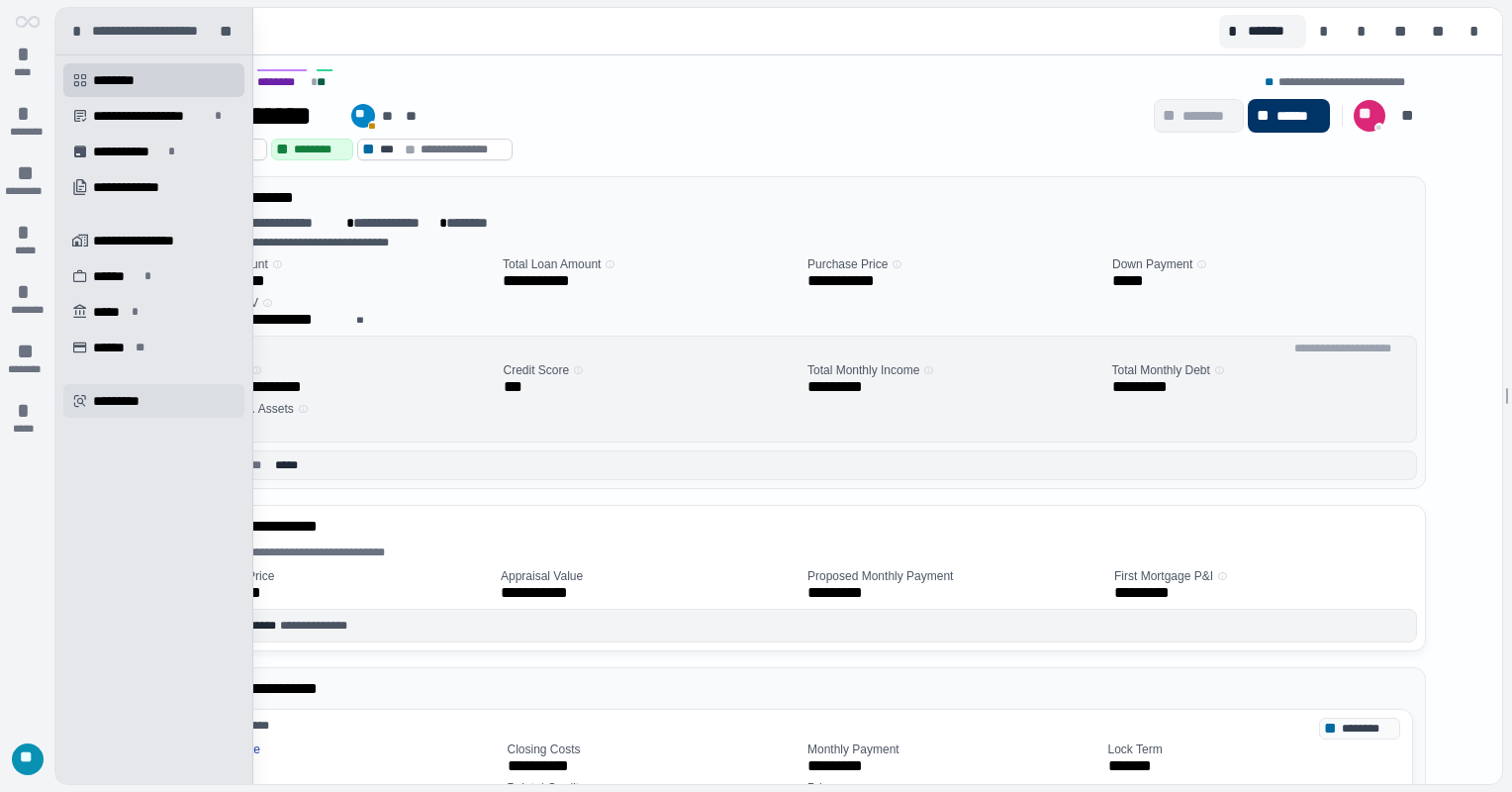 click on "" at bounding box center [80, 401] 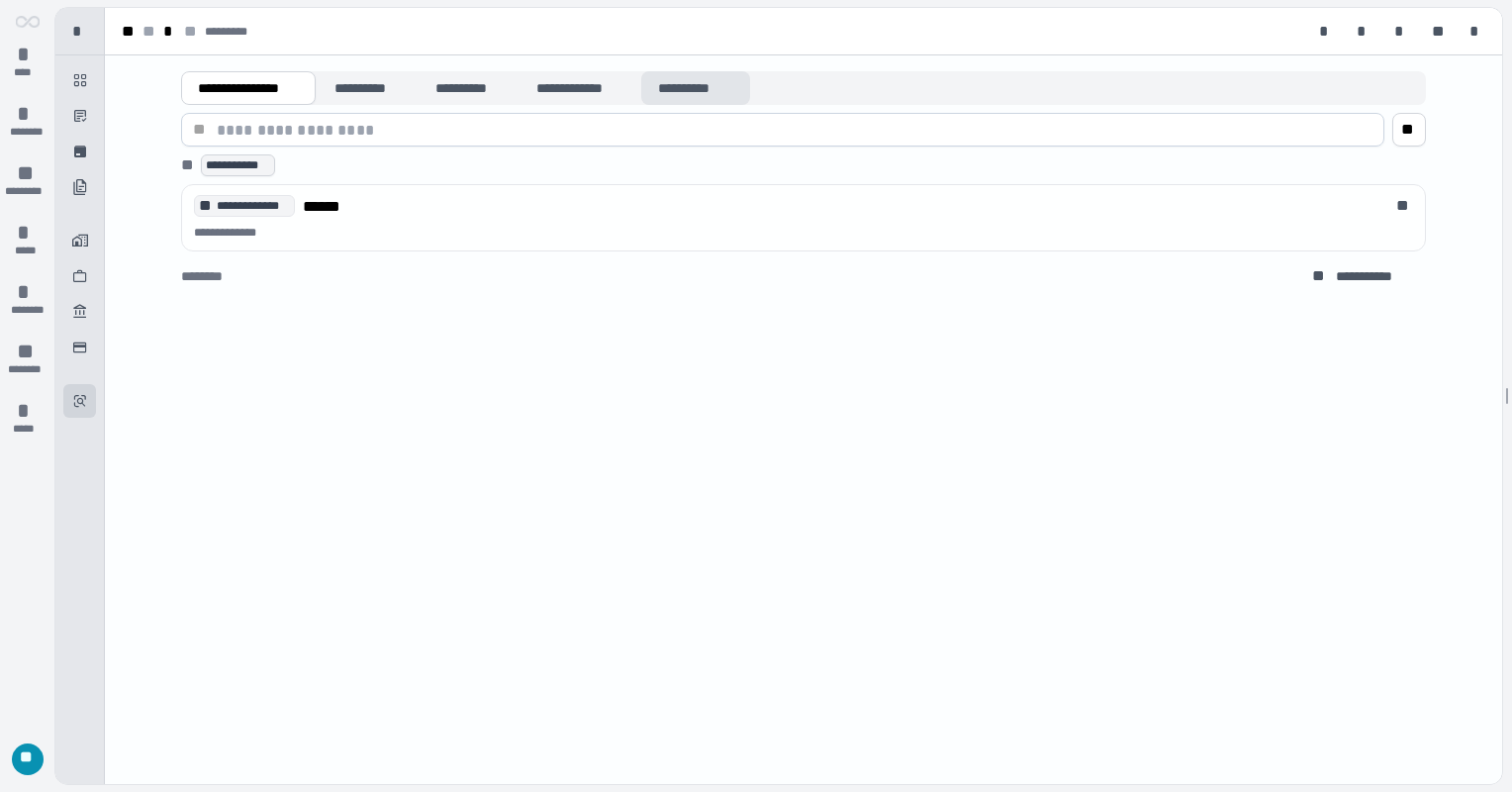 click on "**********" at bounding box center [696, 88] 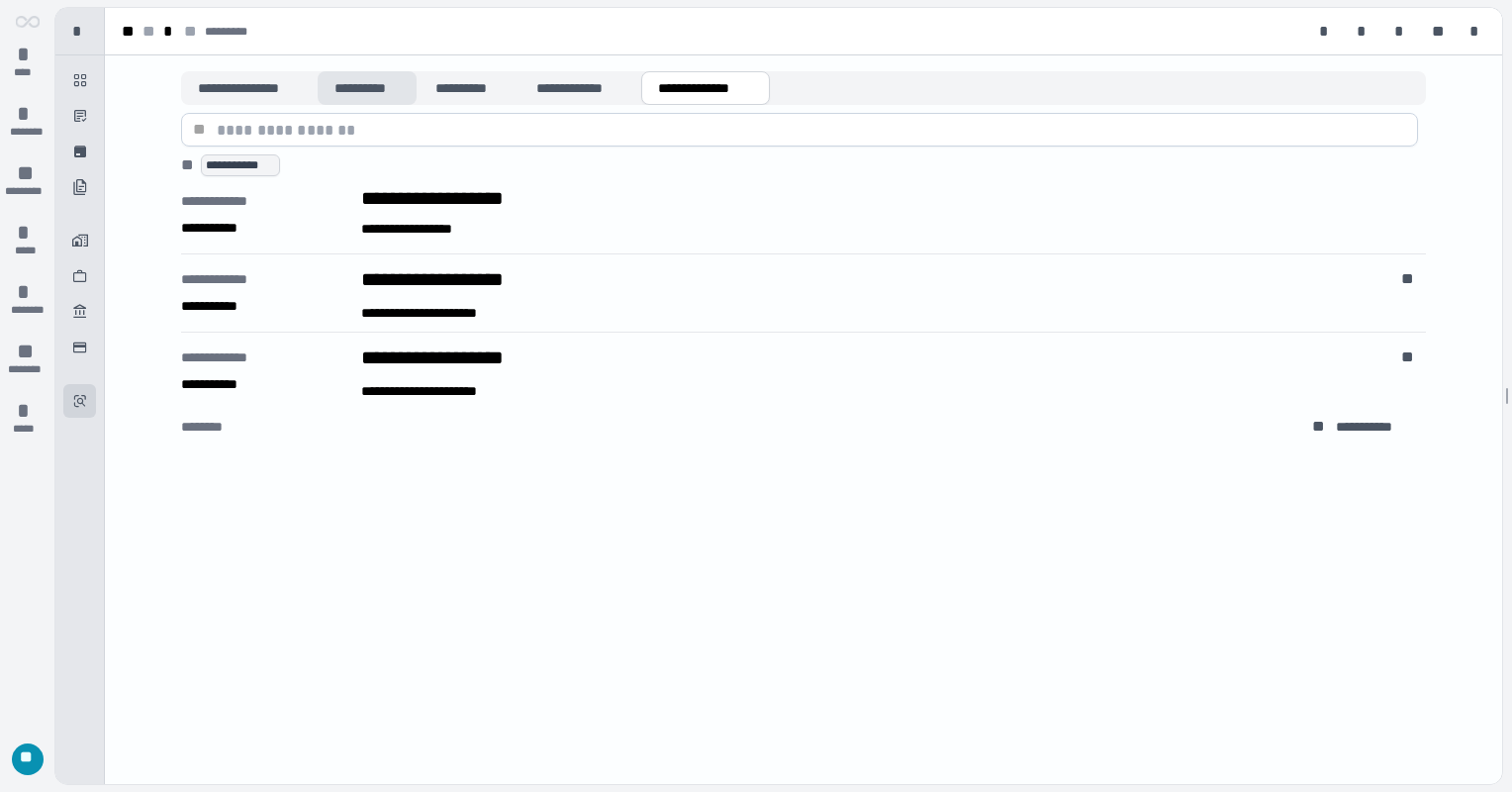 click on "**********" at bounding box center [367, 88] 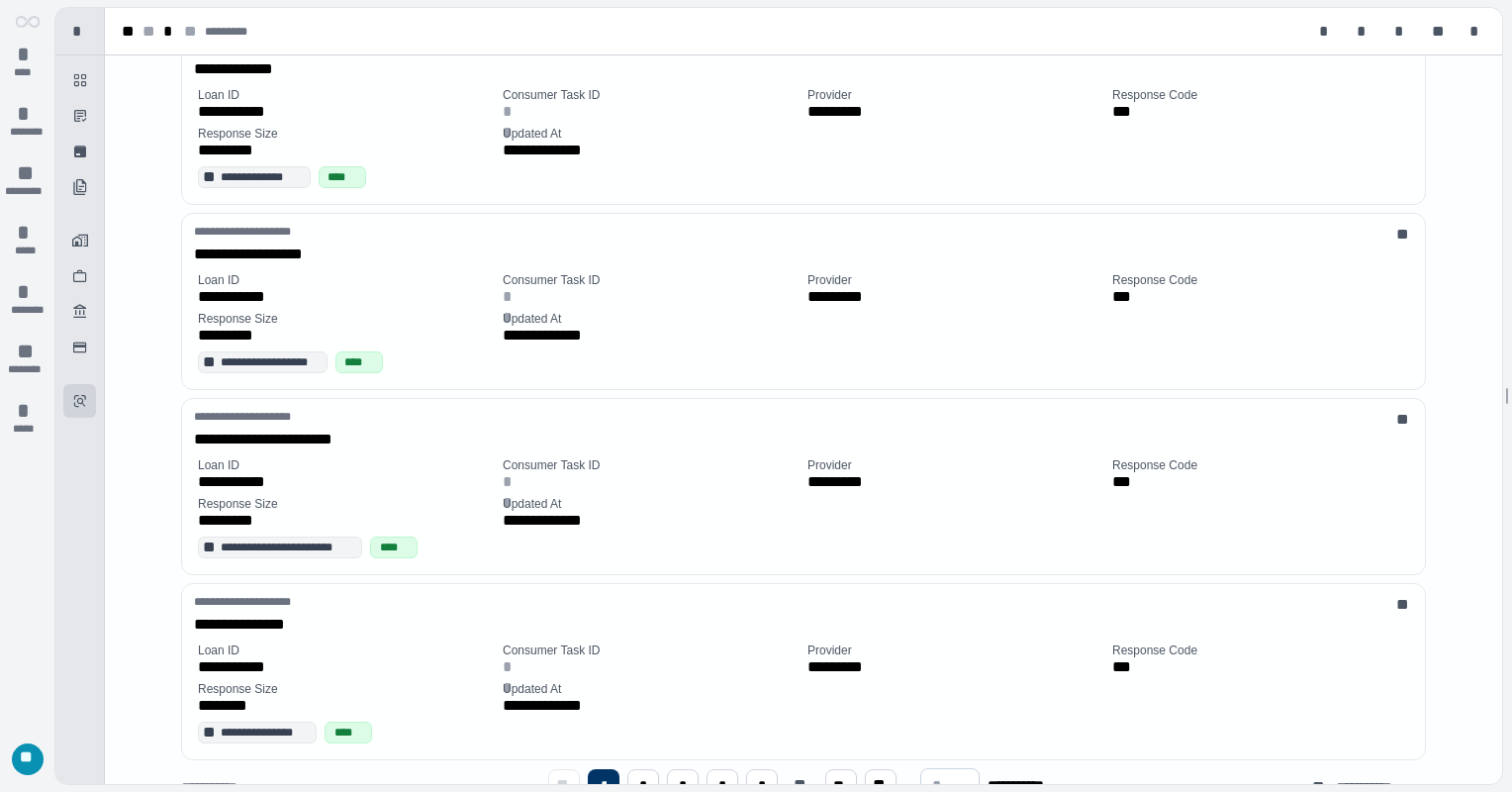 scroll, scrollTop: 1300, scrollLeft: 0, axis: vertical 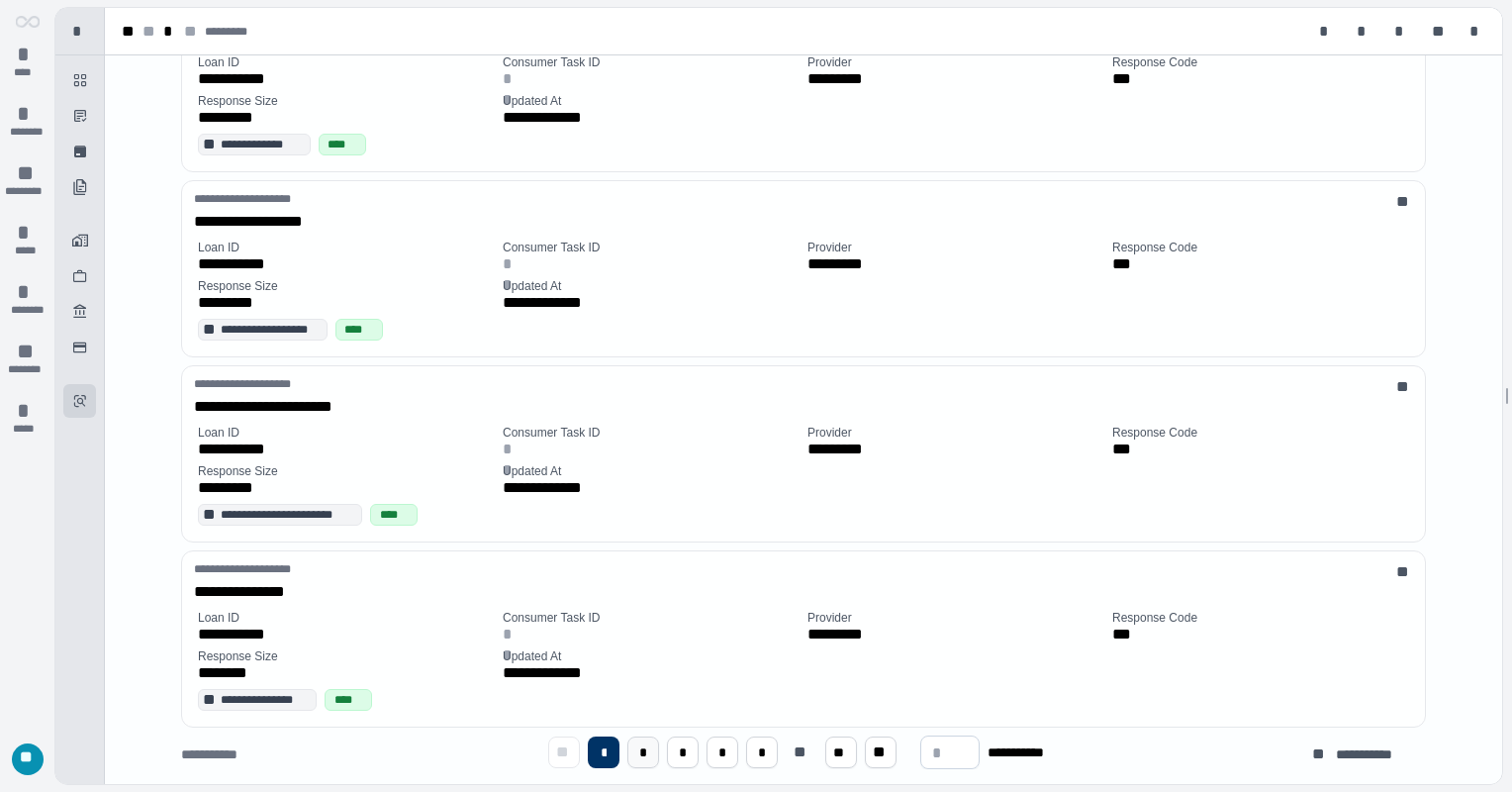 click on "*" at bounding box center (643, 752) 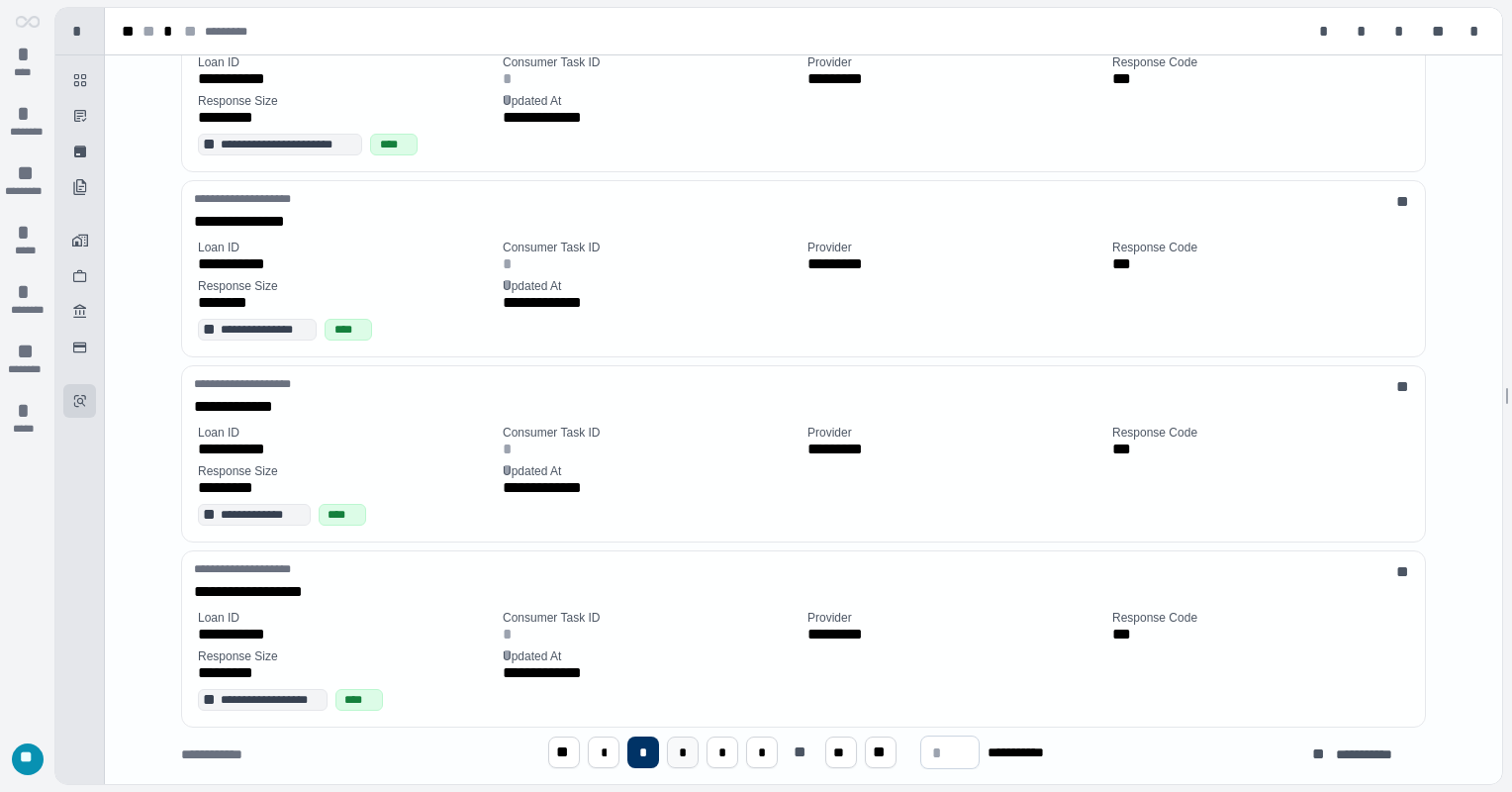 click on "*" at bounding box center (683, 752) 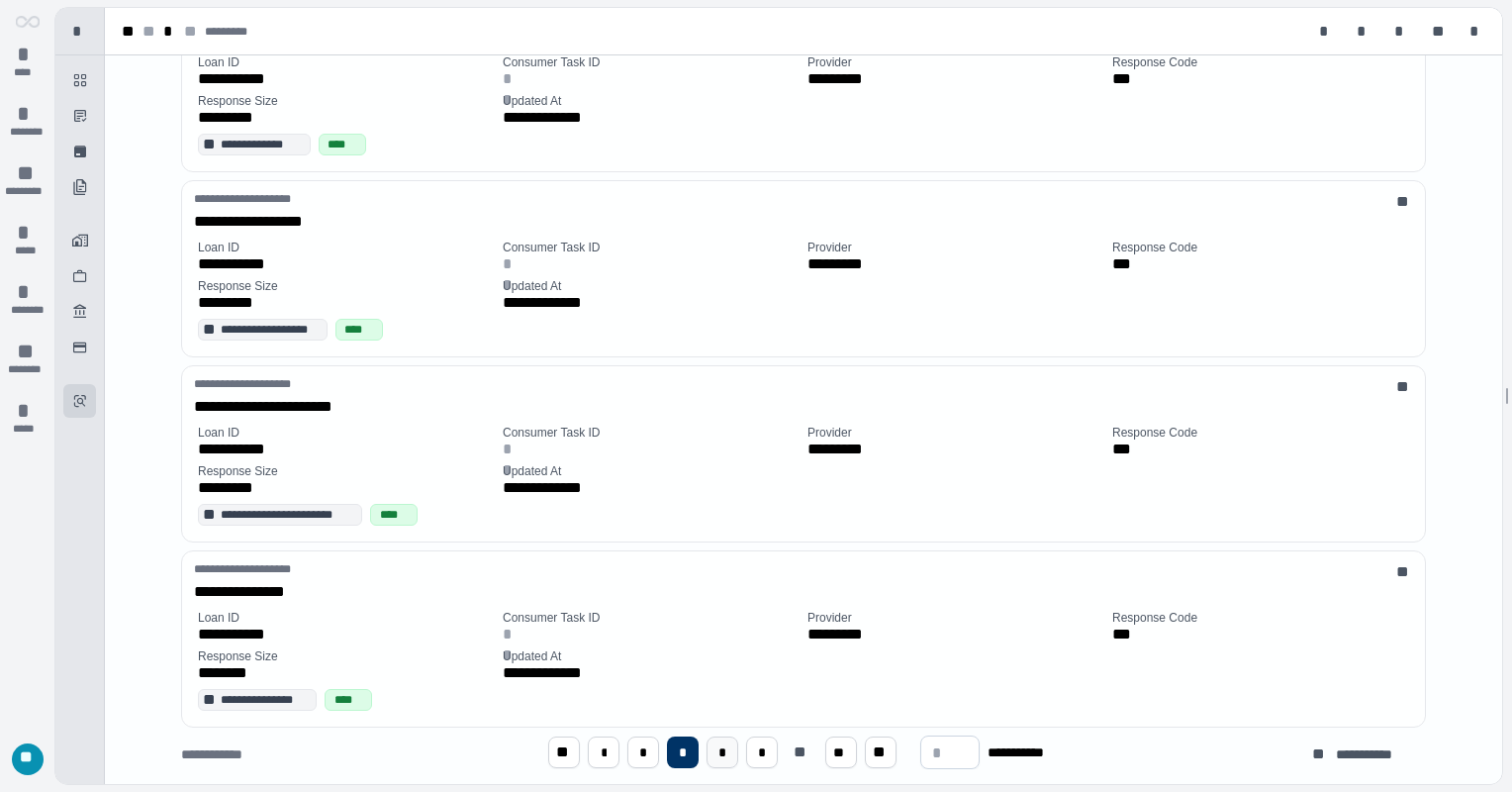 click on "*" at bounding box center [722, 752] 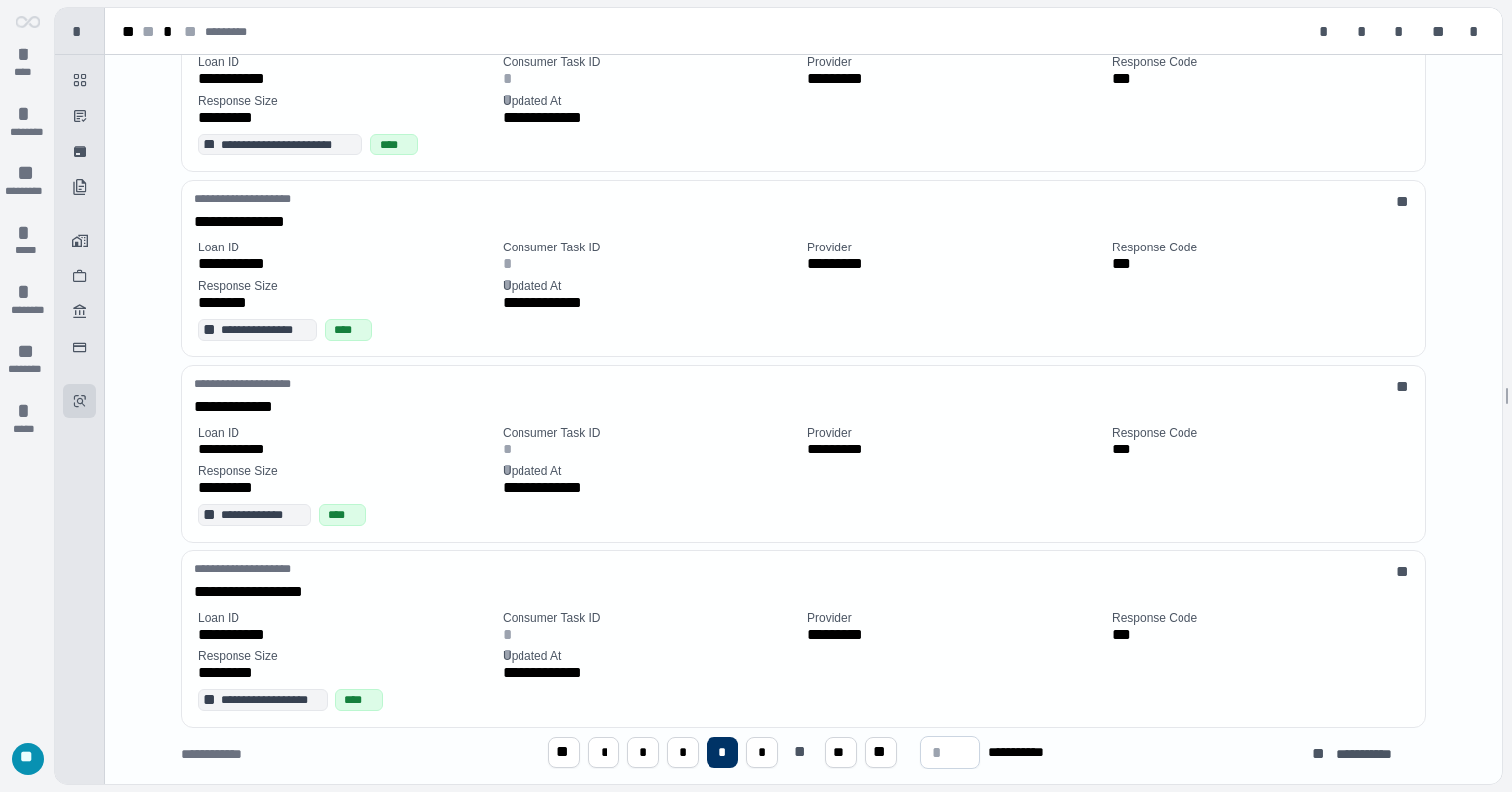 drag, startPoint x: 768, startPoint y: 742, endPoint x: 778, endPoint y: 748, distance: 11.661904 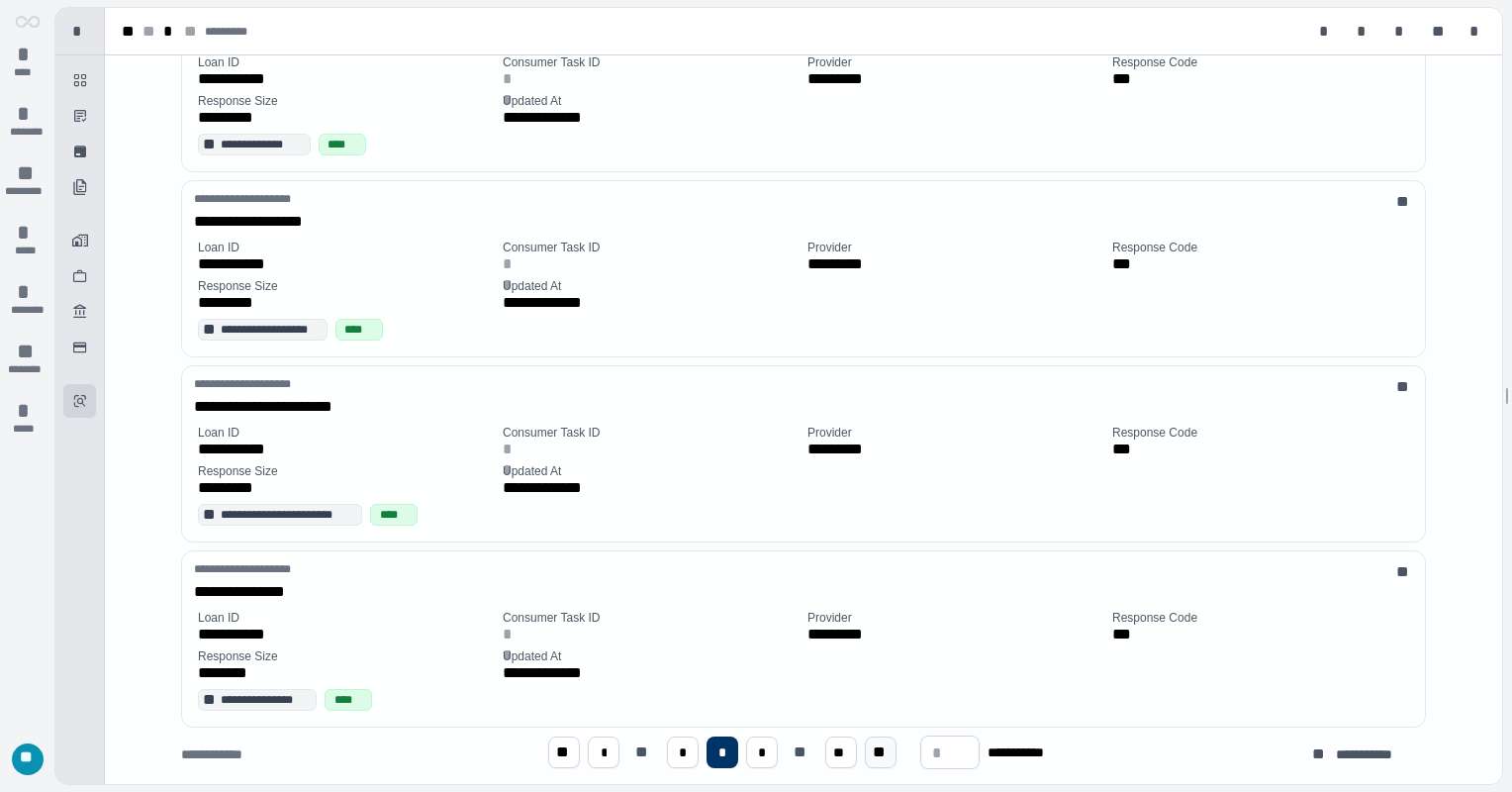 click on "**" at bounding box center [881, 752] 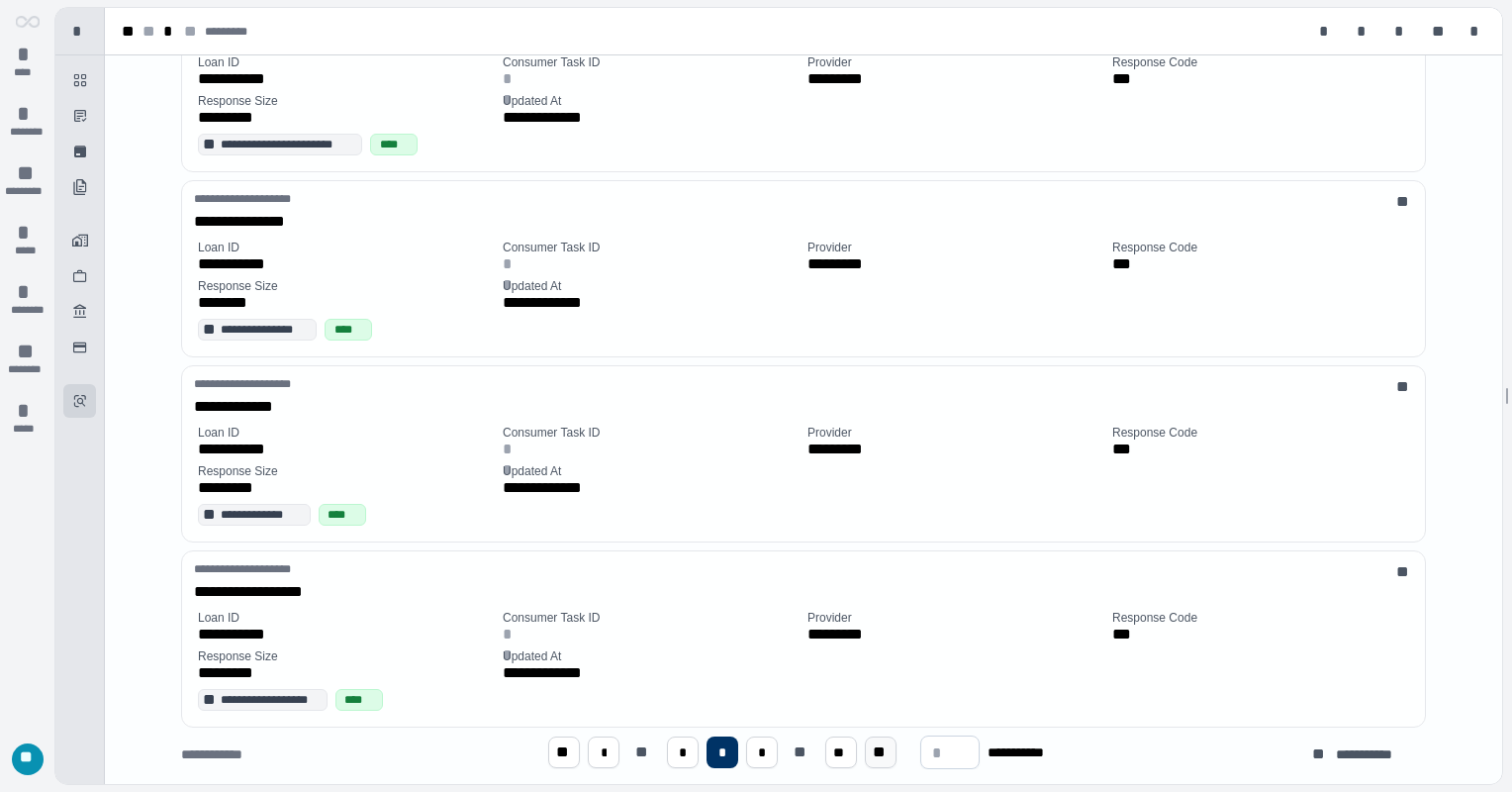 click on "**" at bounding box center [881, 752] 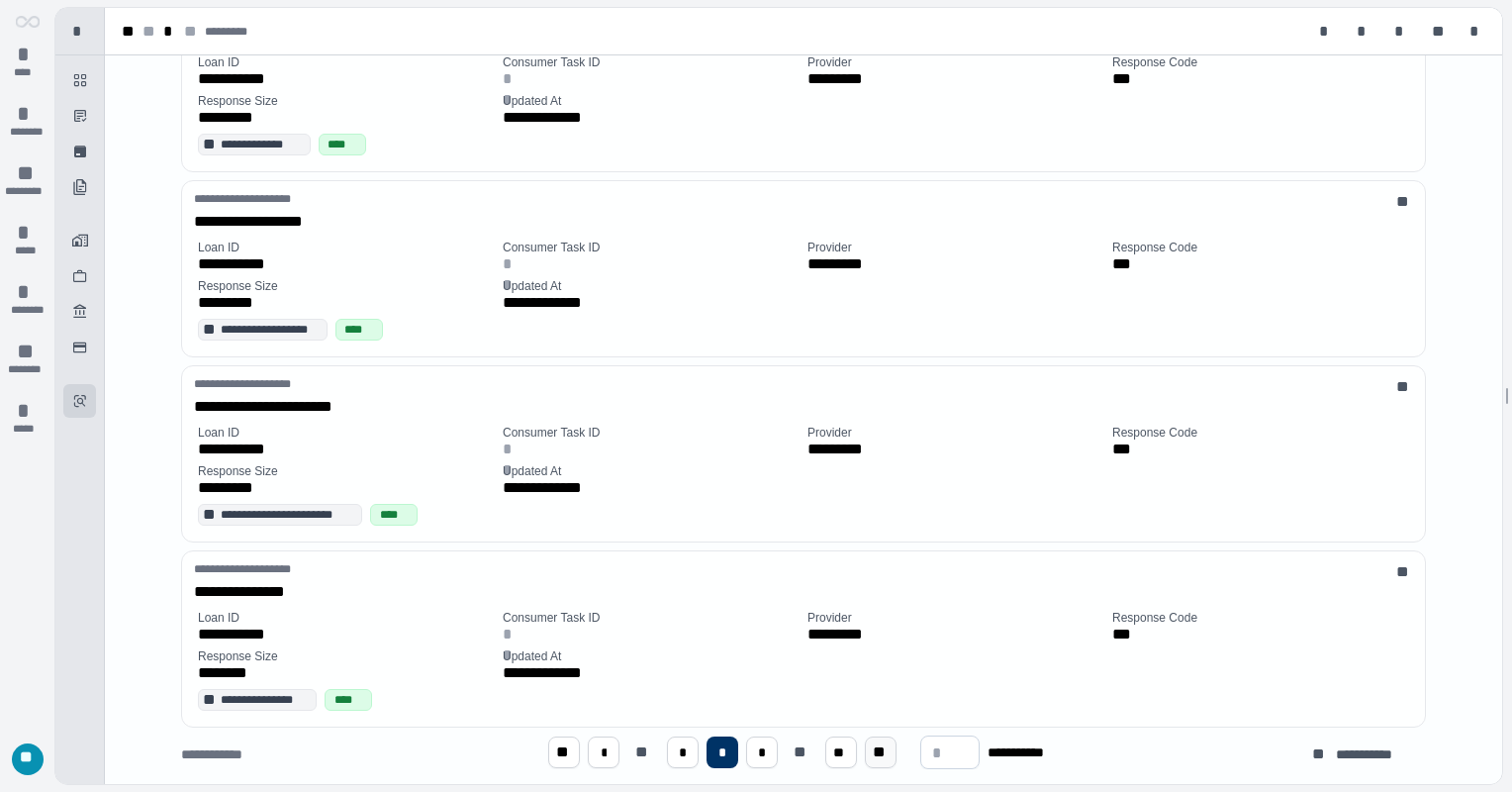 click on "**" at bounding box center [881, 752] 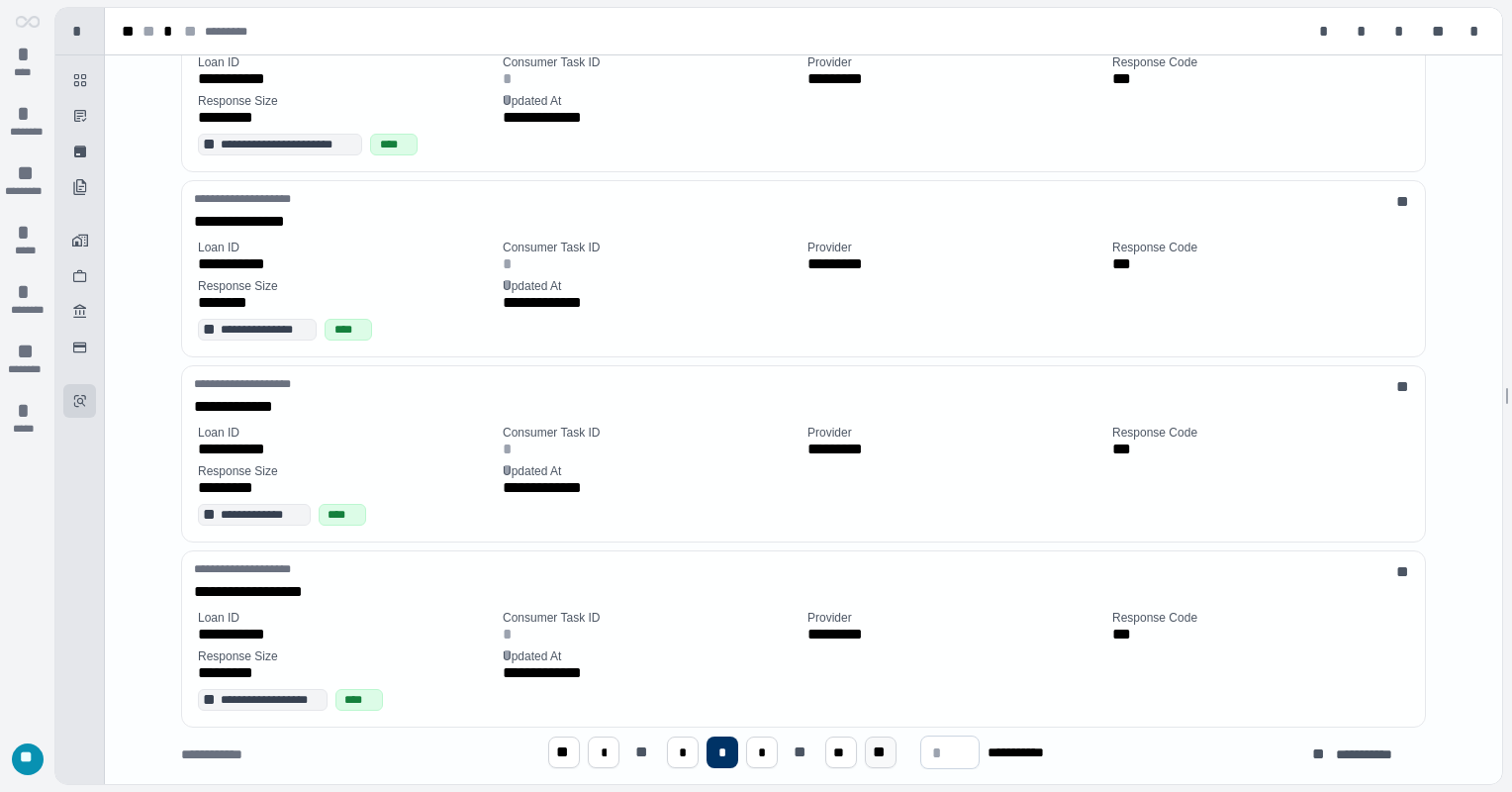 click on "**" at bounding box center (881, 752) 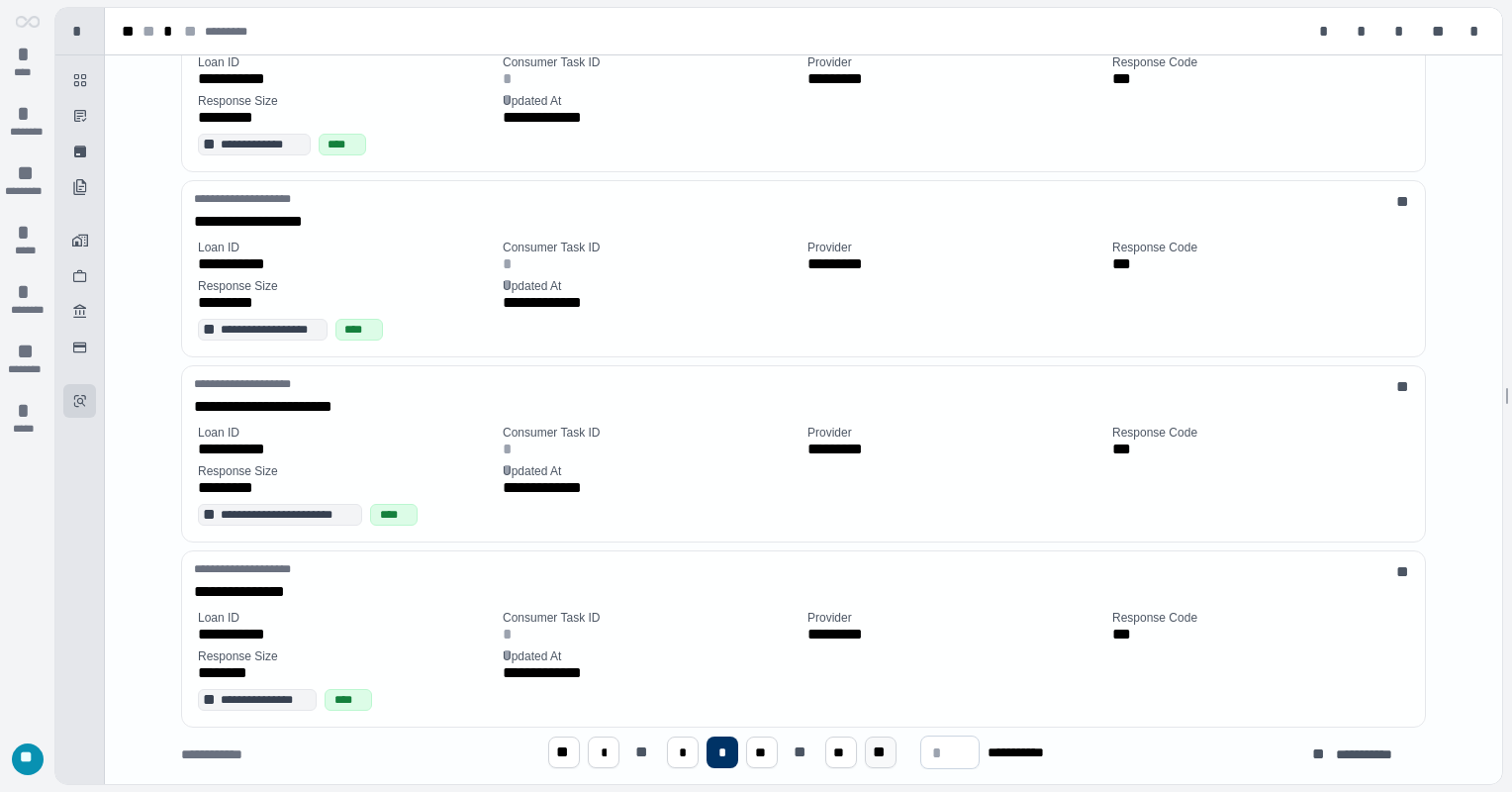 click on "**" at bounding box center (881, 752) 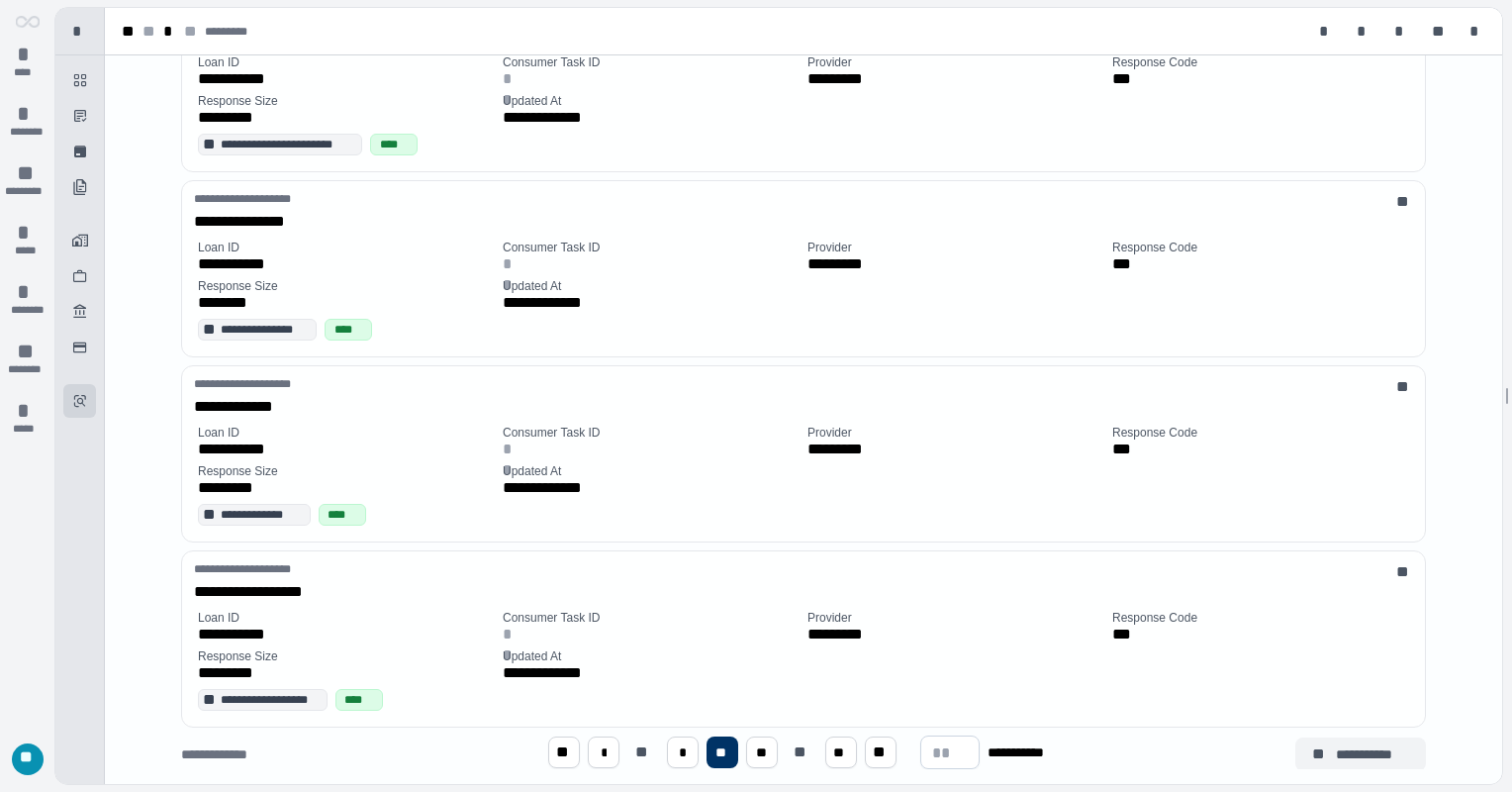 click on "**********" at bounding box center [1361, 754] 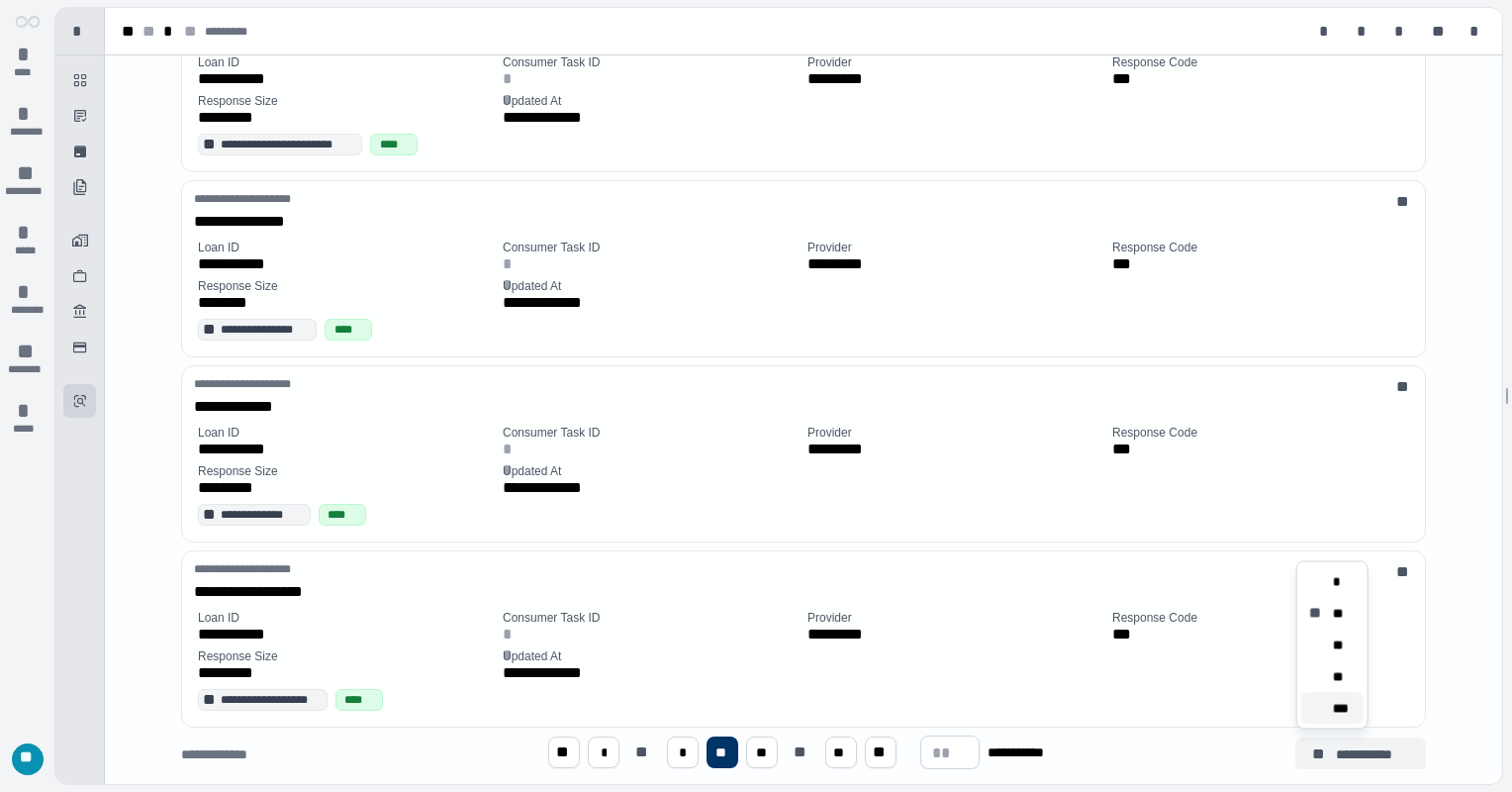 drag, startPoint x: 1334, startPoint y: 709, endPoint x: 1025, endPoint y: 434, distance: 413.64961 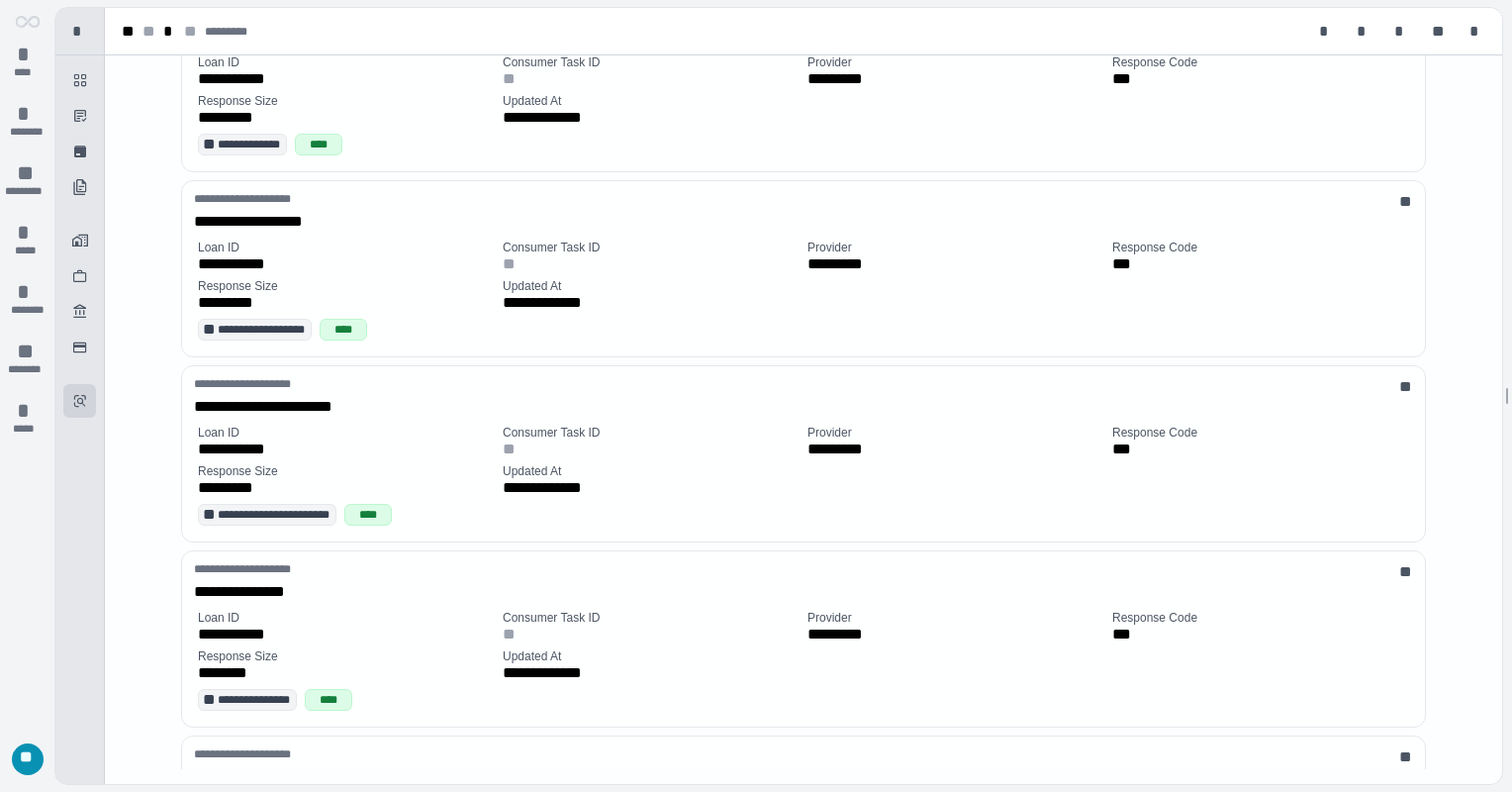 scroll, scrollTop: 0, scrollLeft: 0, axis: both 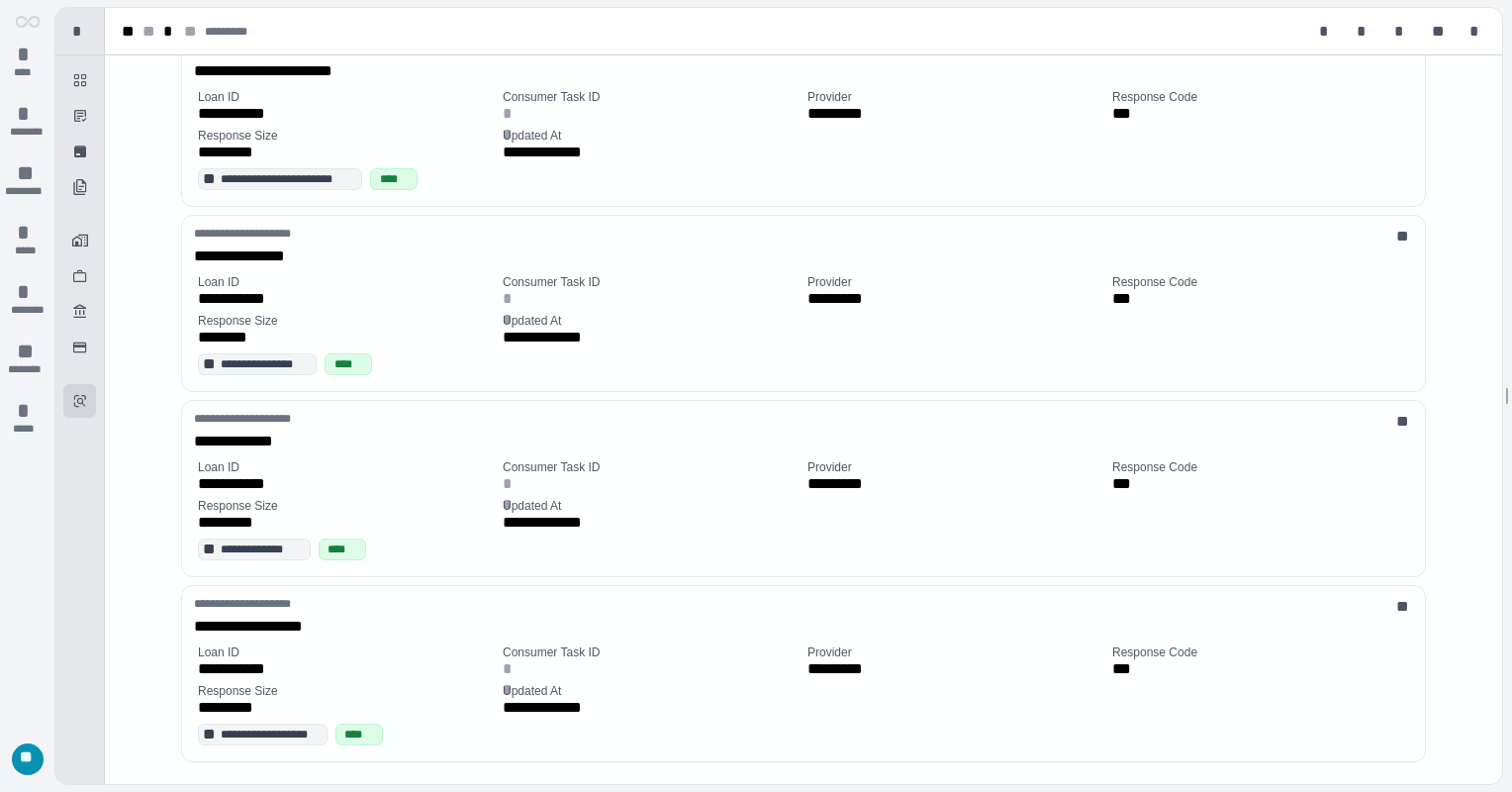 click on "*" at bounding box center (746, 787) 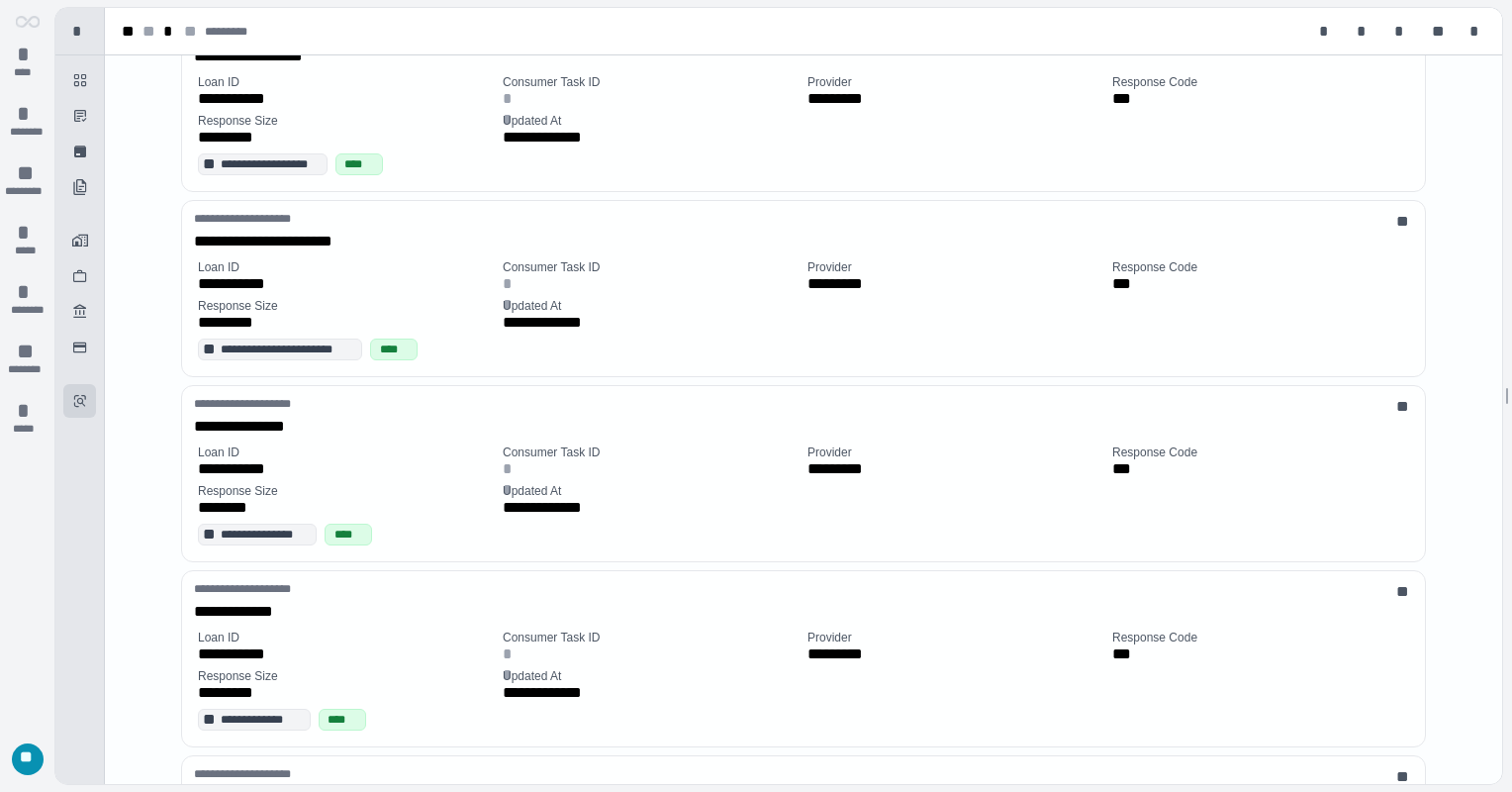 scroll, scrollTop: 8918, scrollLeft: 0, axis: vertical 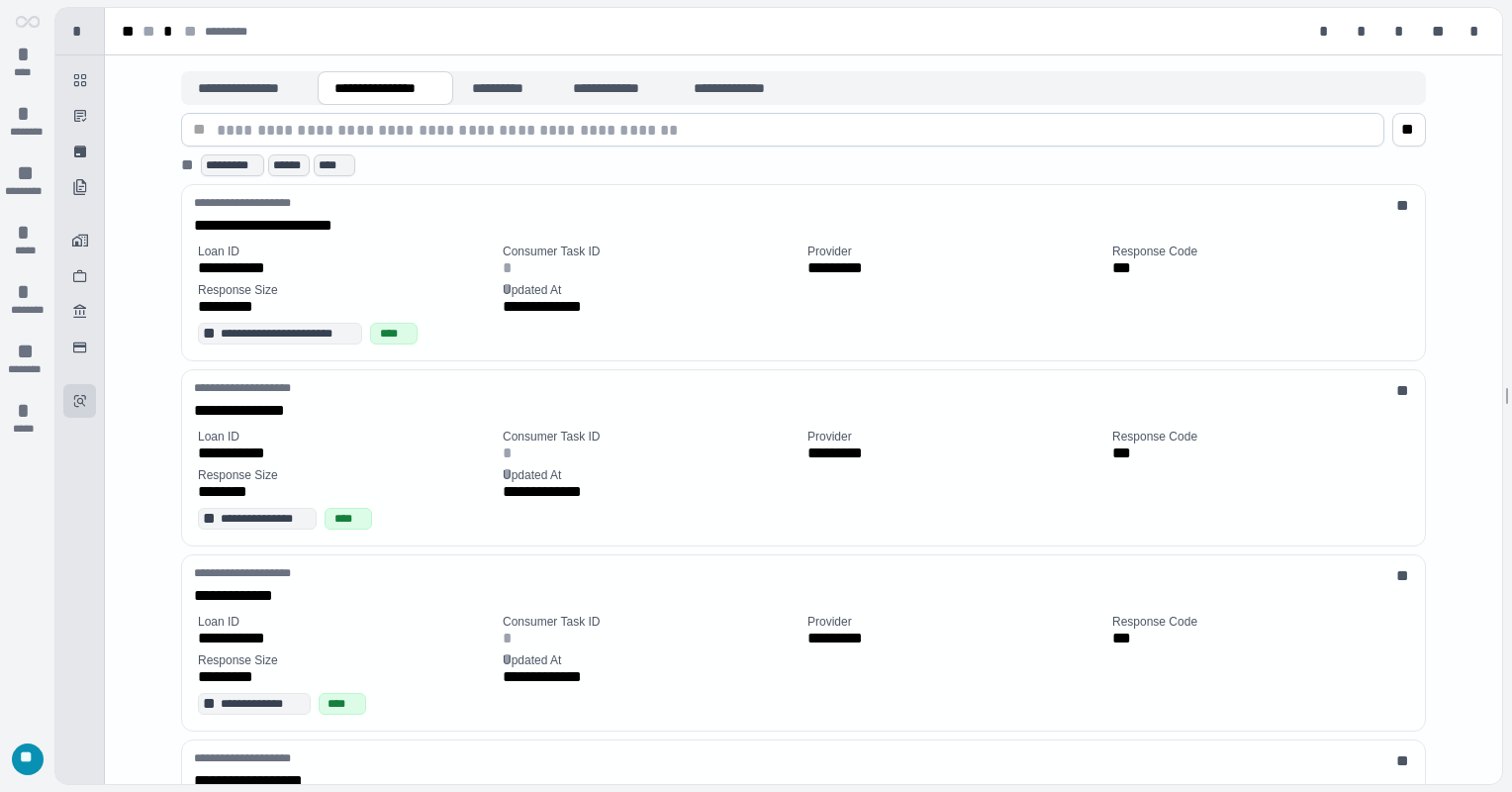 click on "**********" at bounding box center (799, 9383) 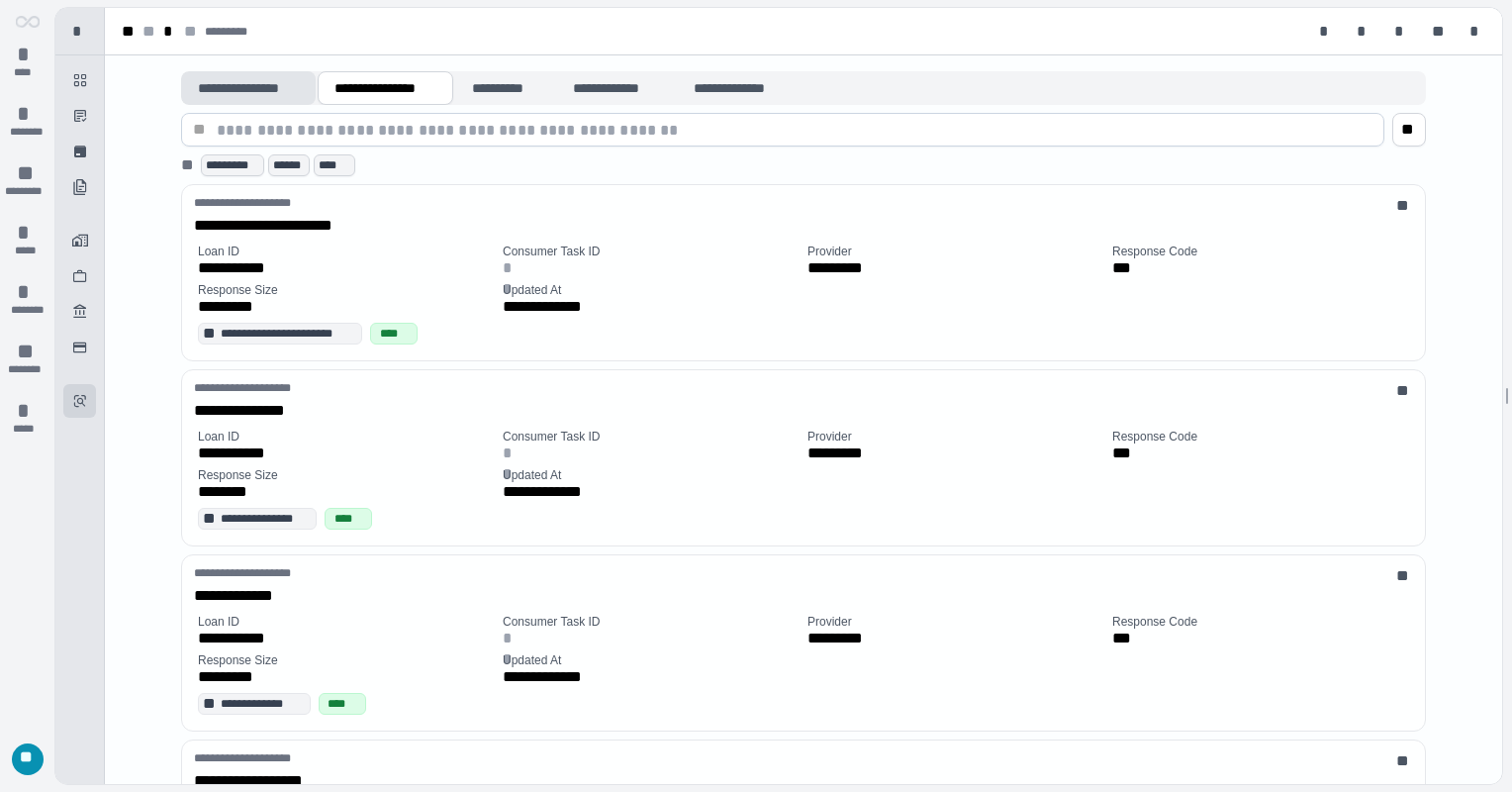 click on "**********" at bounding box center (248, 88) 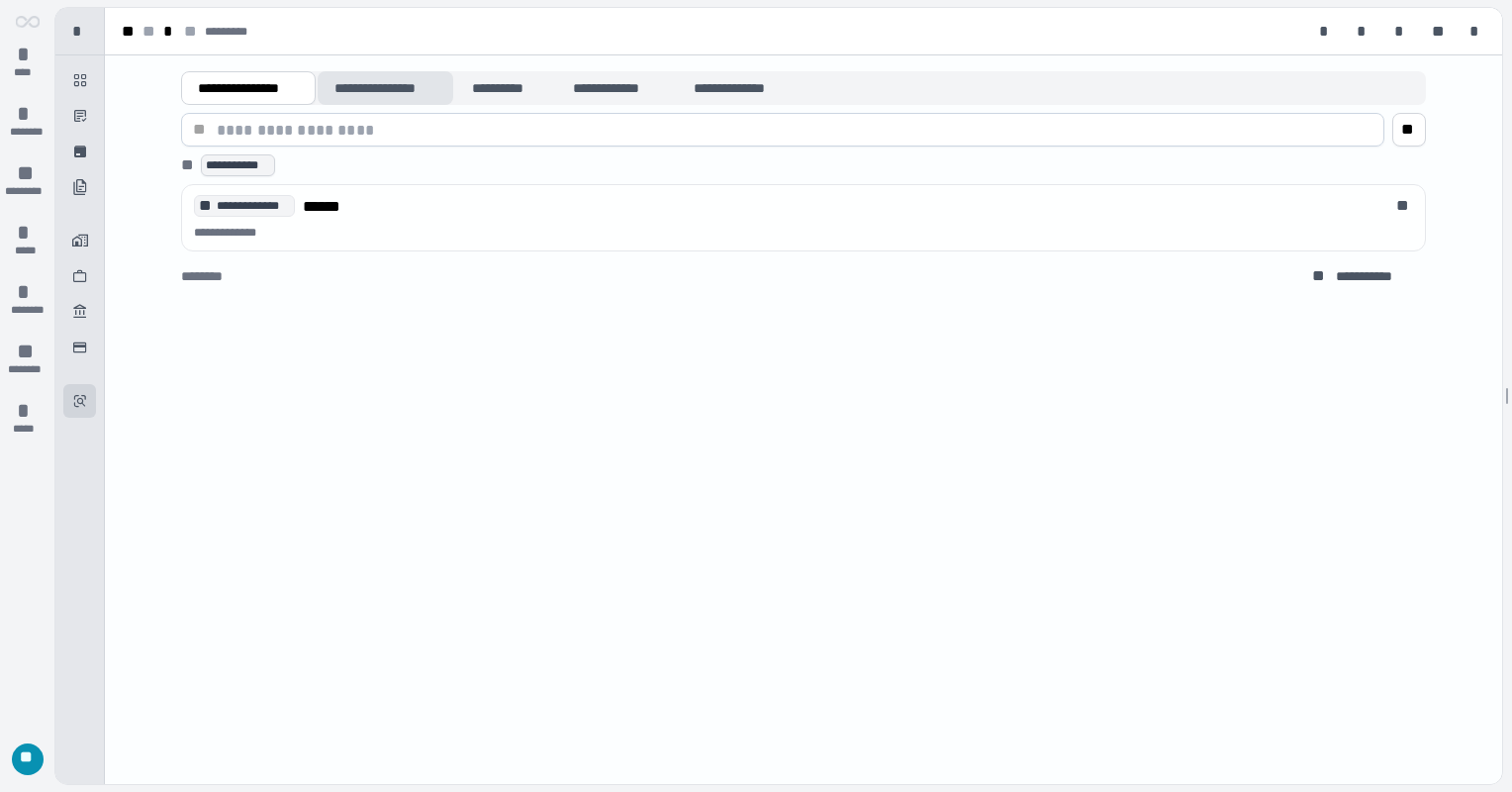 drag, startPoint x: 356, startPoint y: 98, endPoint x: 376, endPoint y: 92, distance: 20.880613 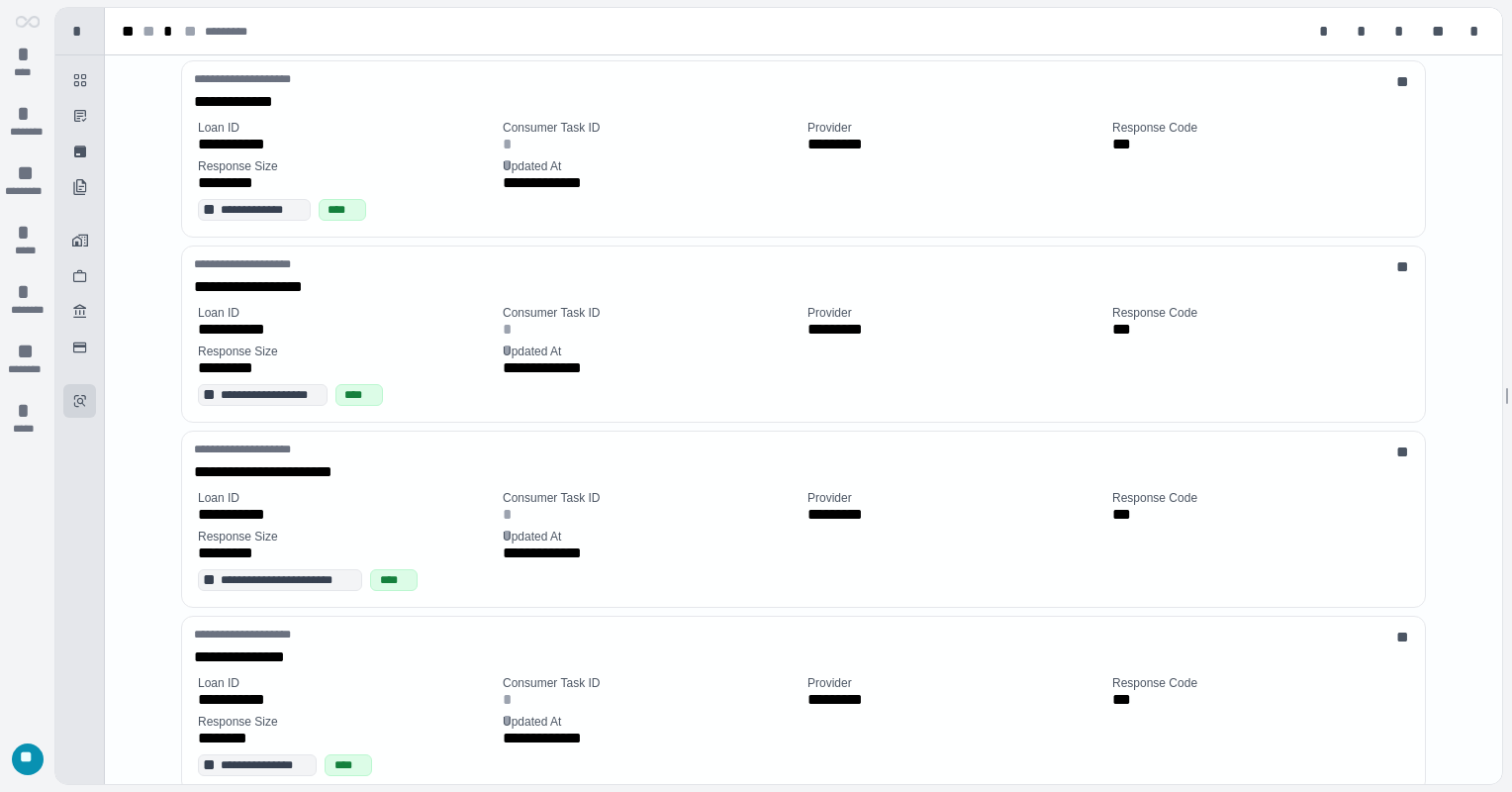scroll, scrollTop: 4455, scrollLeft: 0, axis: vertical 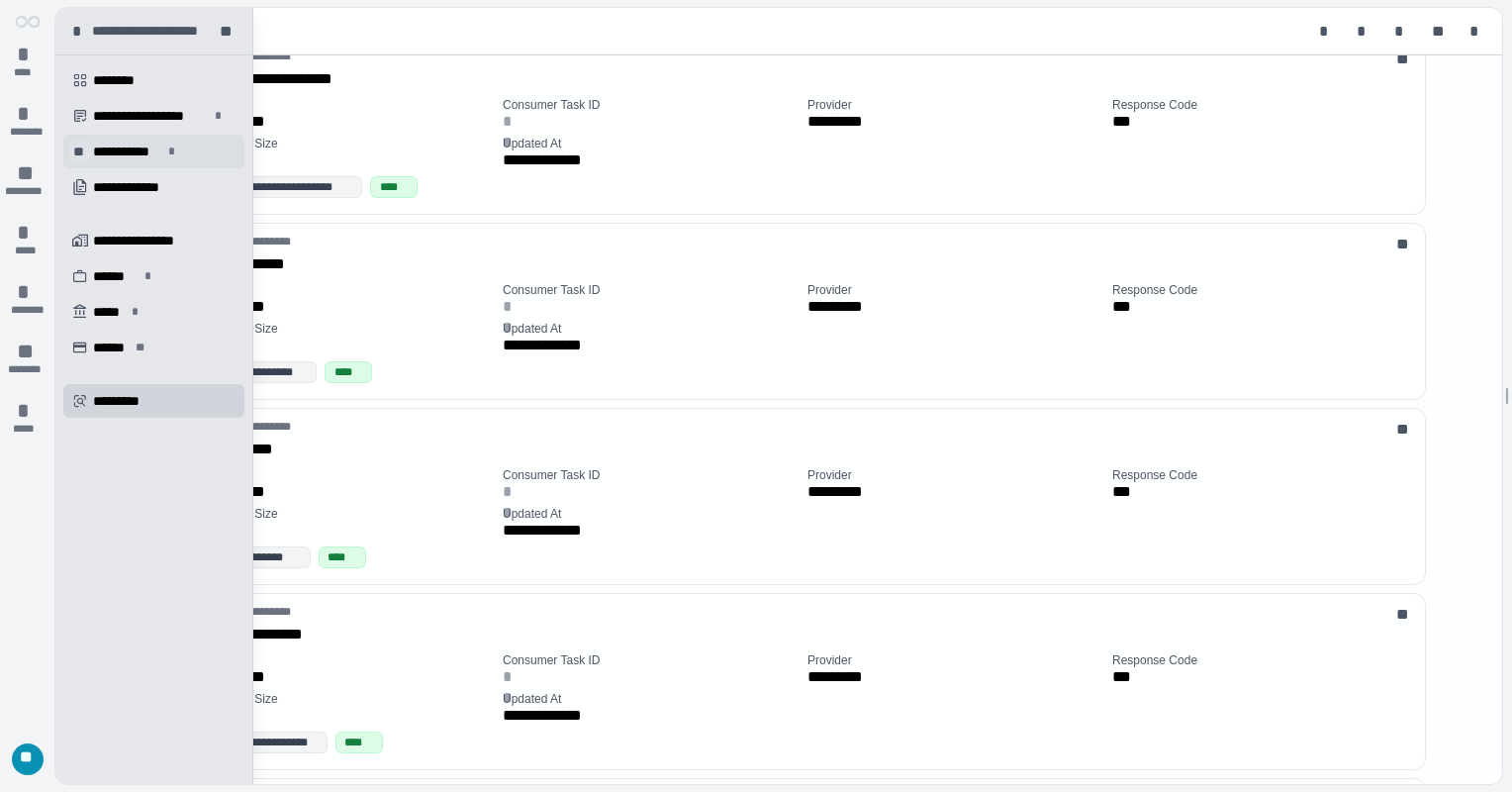 click on "**" at bounding box center (80, 151) 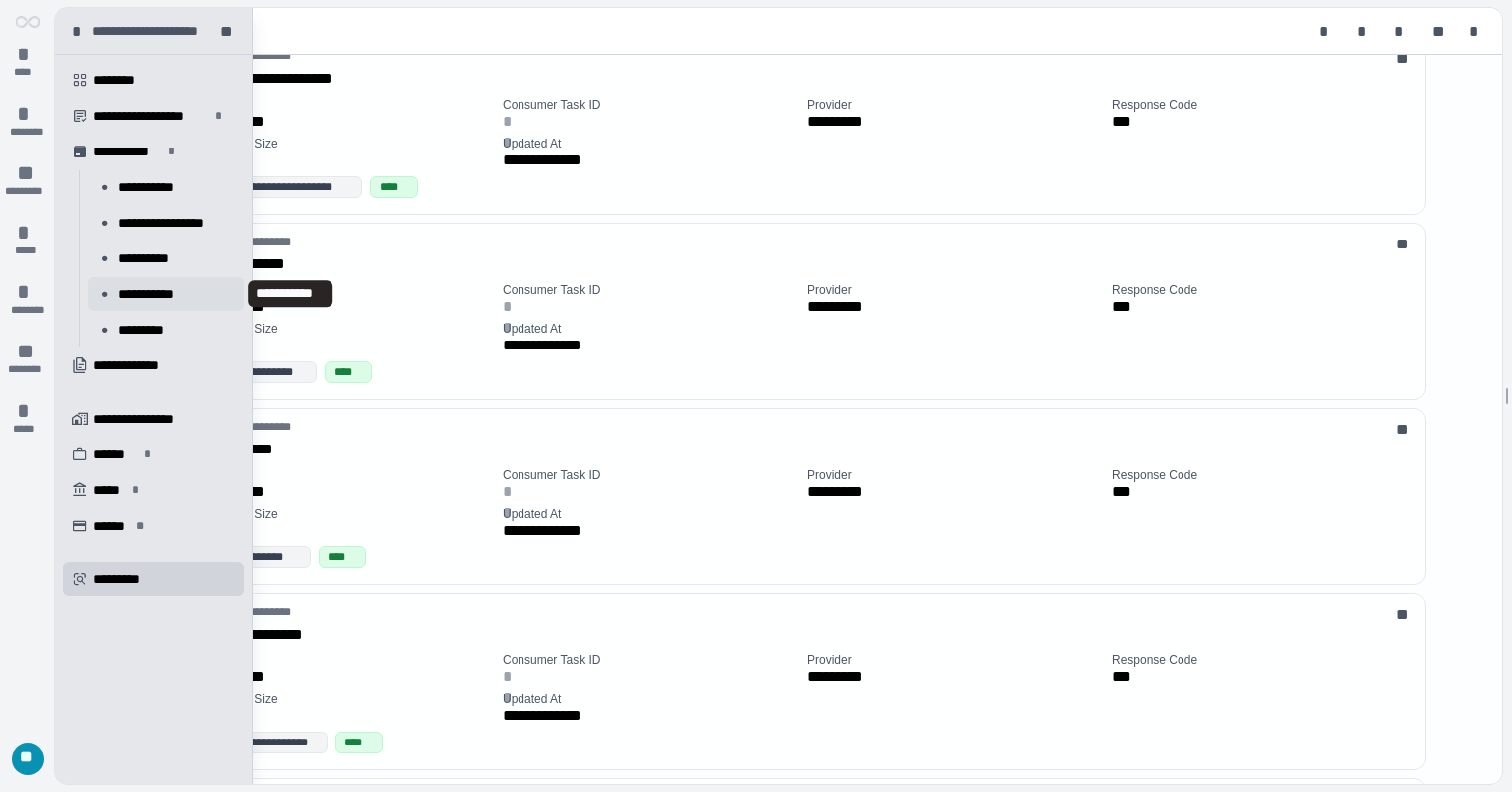 click on "**********" at bounding box center (151, 294) 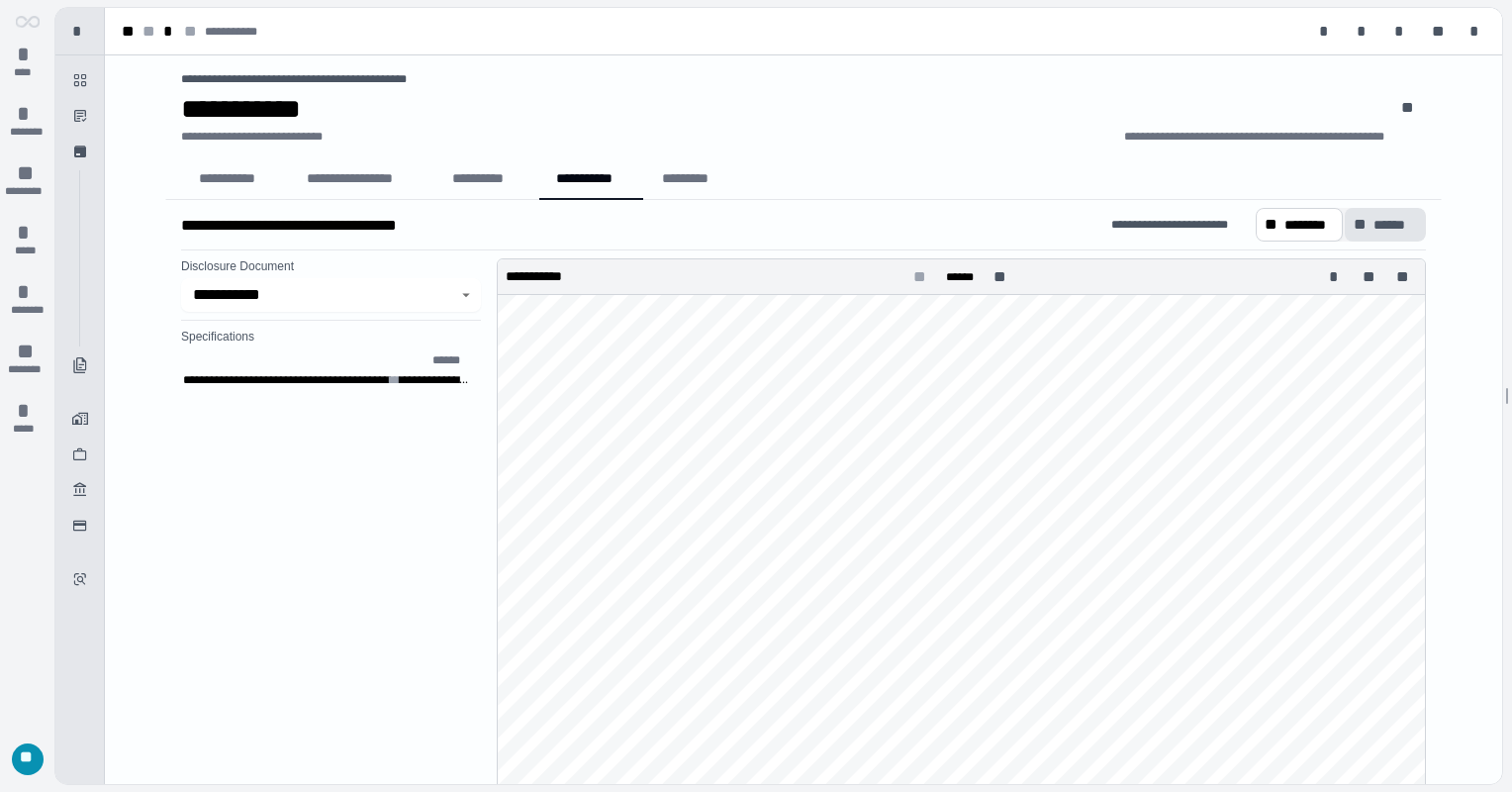 click on "** ******" at bounding box center (1385, 225) 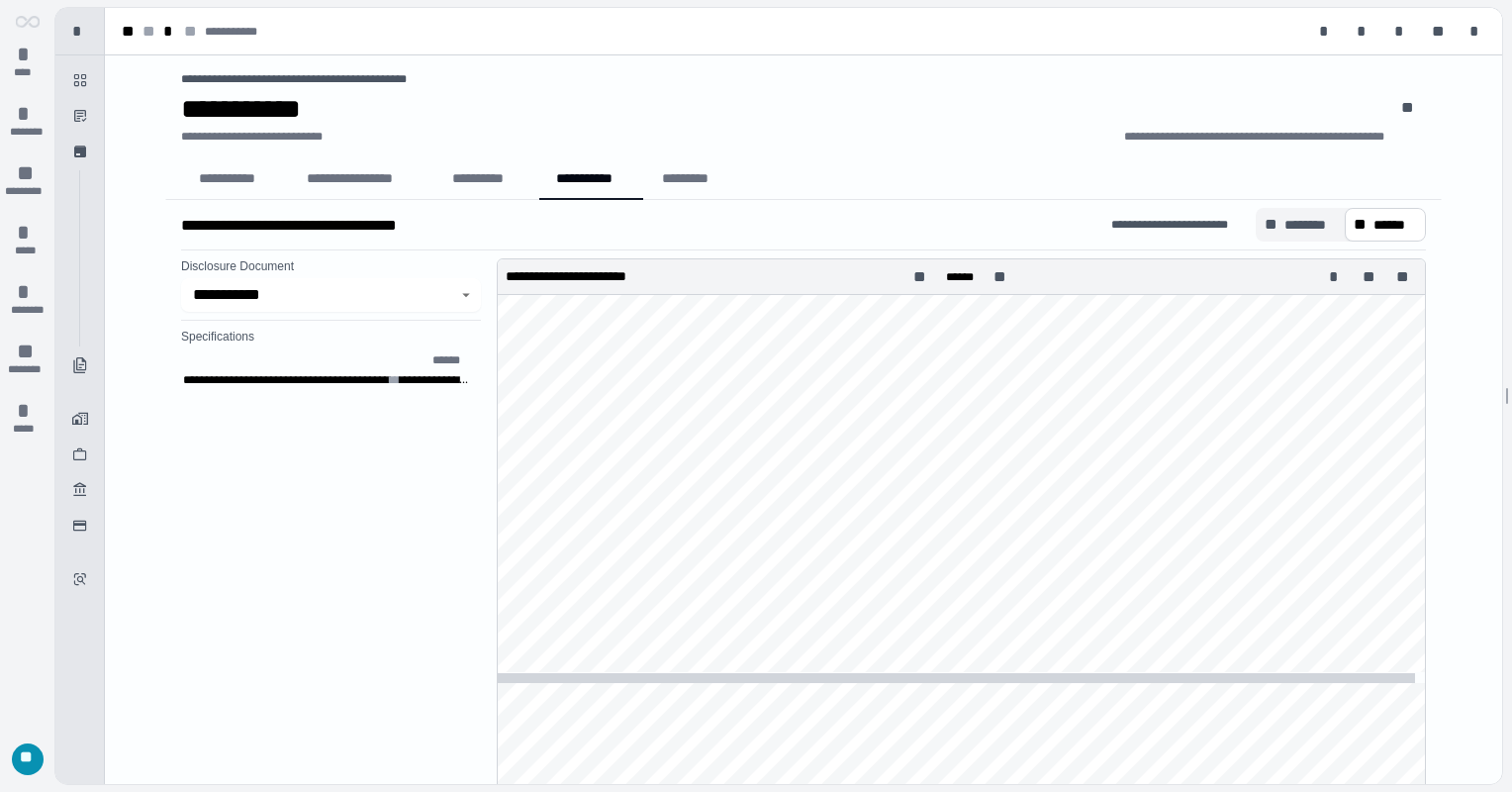 scroll, scrollTop: 5643, scrollLeft: 0, axis: vertical 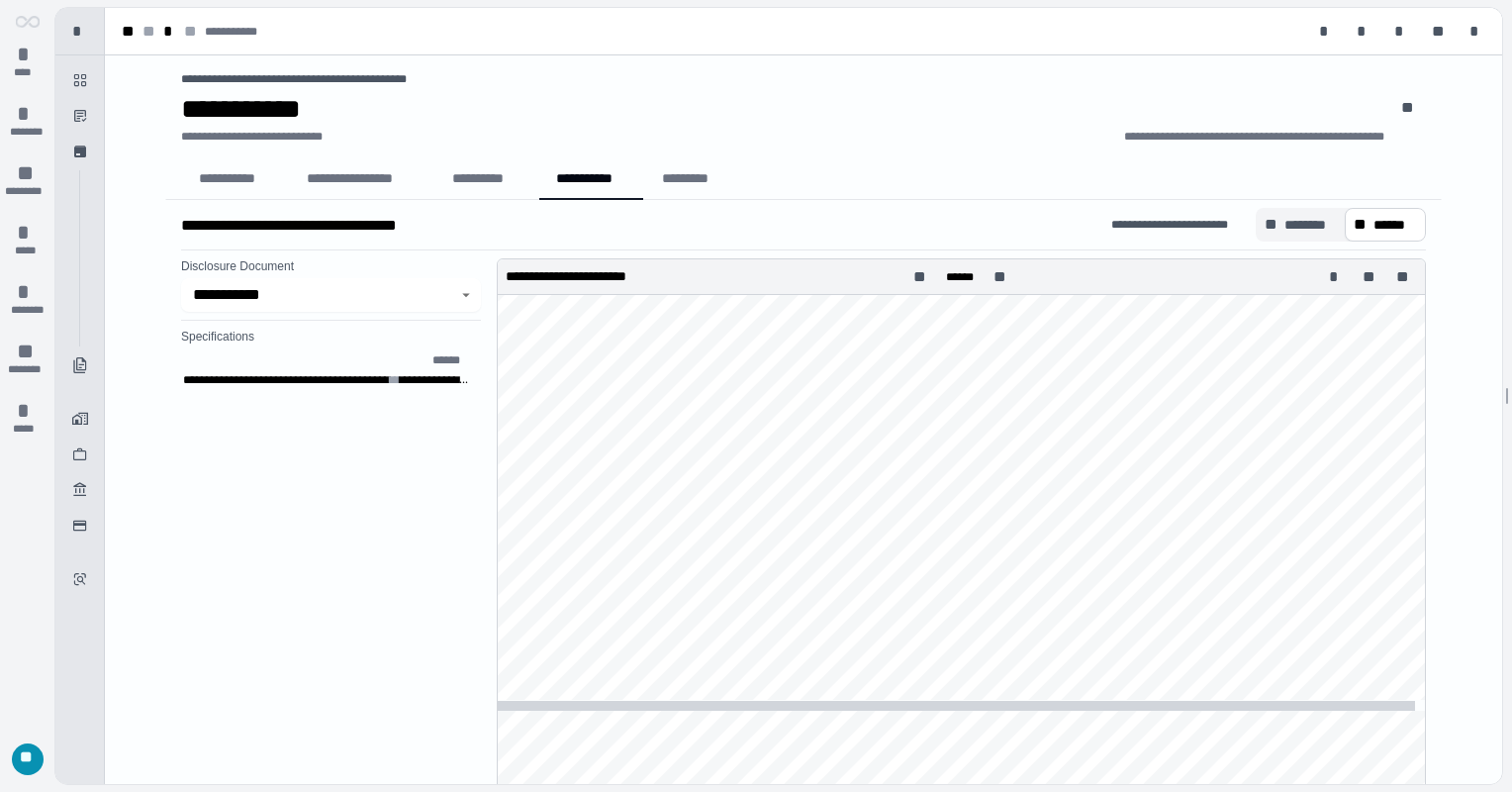 click 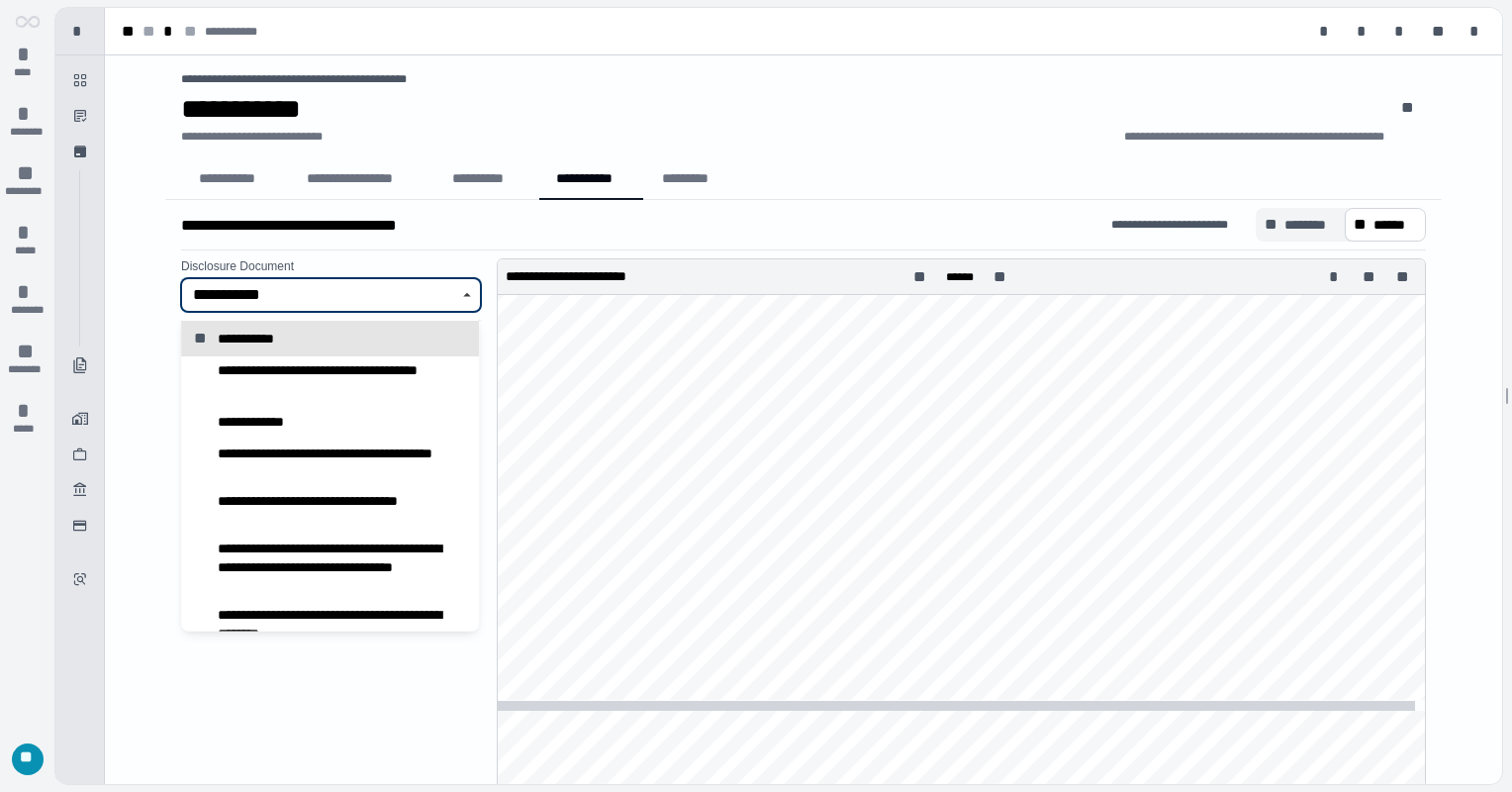 click 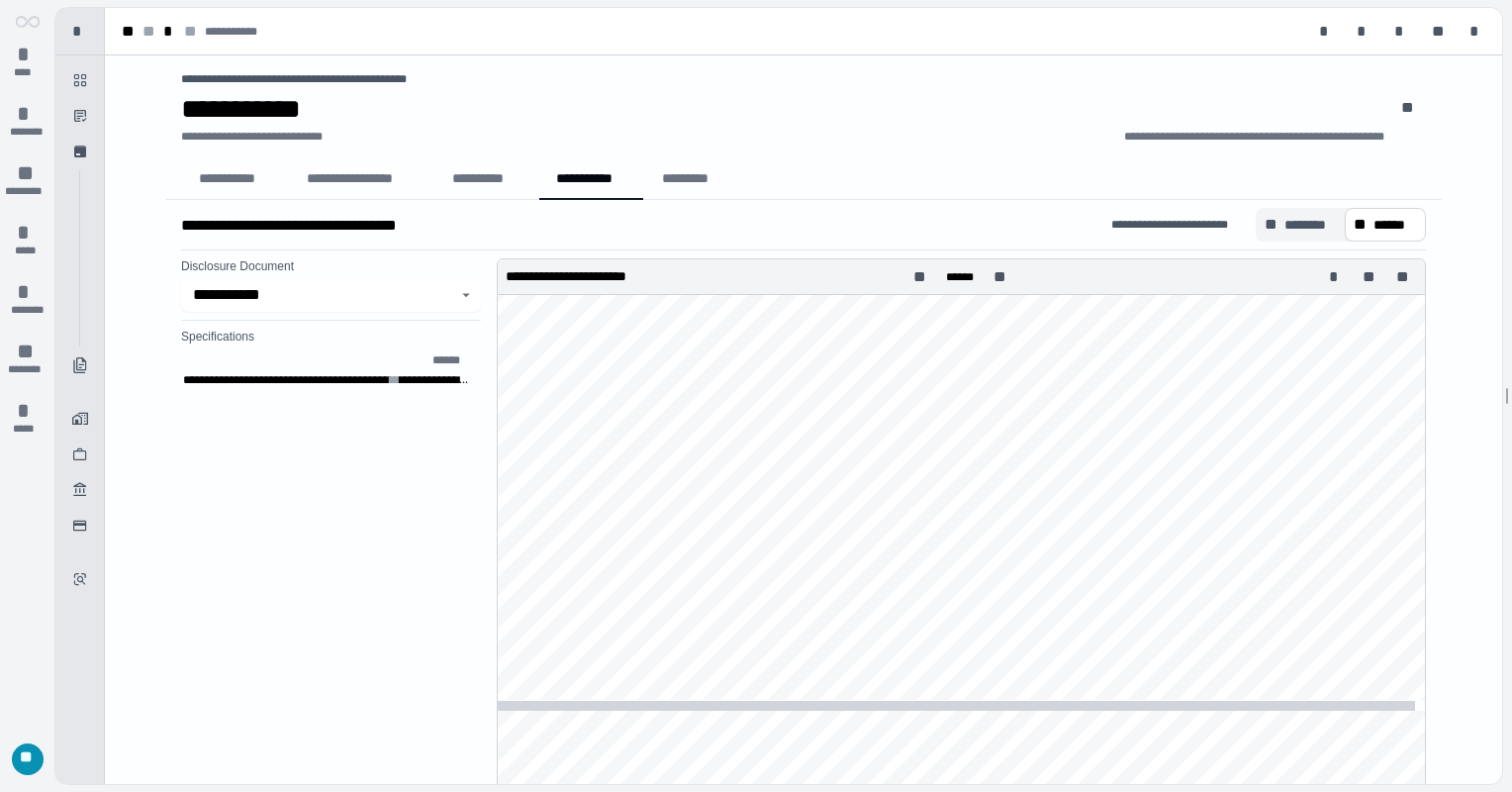 click on "**********" at bounding box center [811, 863] 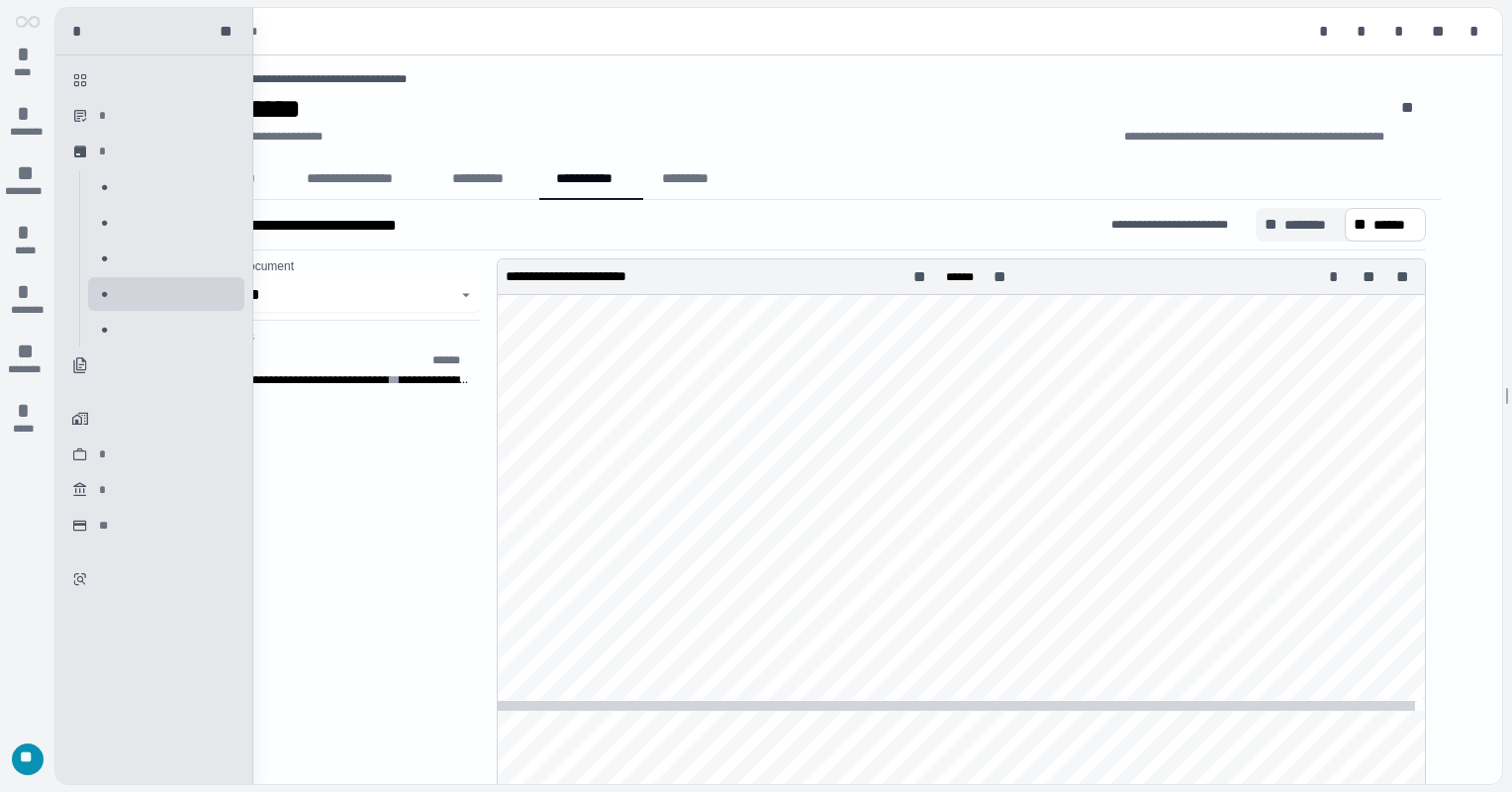 click on "*" at bounding box center [28, 54] 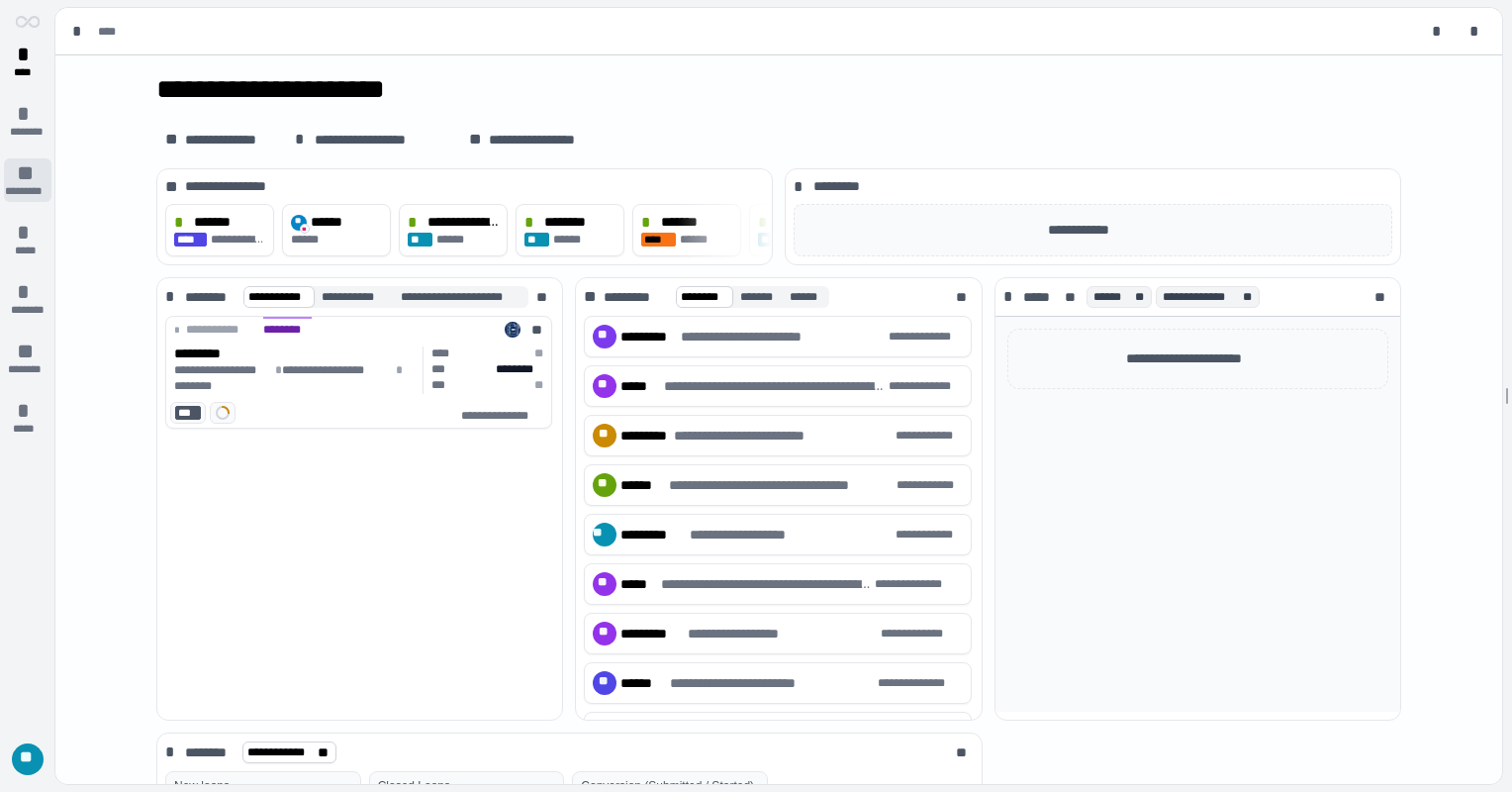 click on "**" at bounding box center [28, 173] 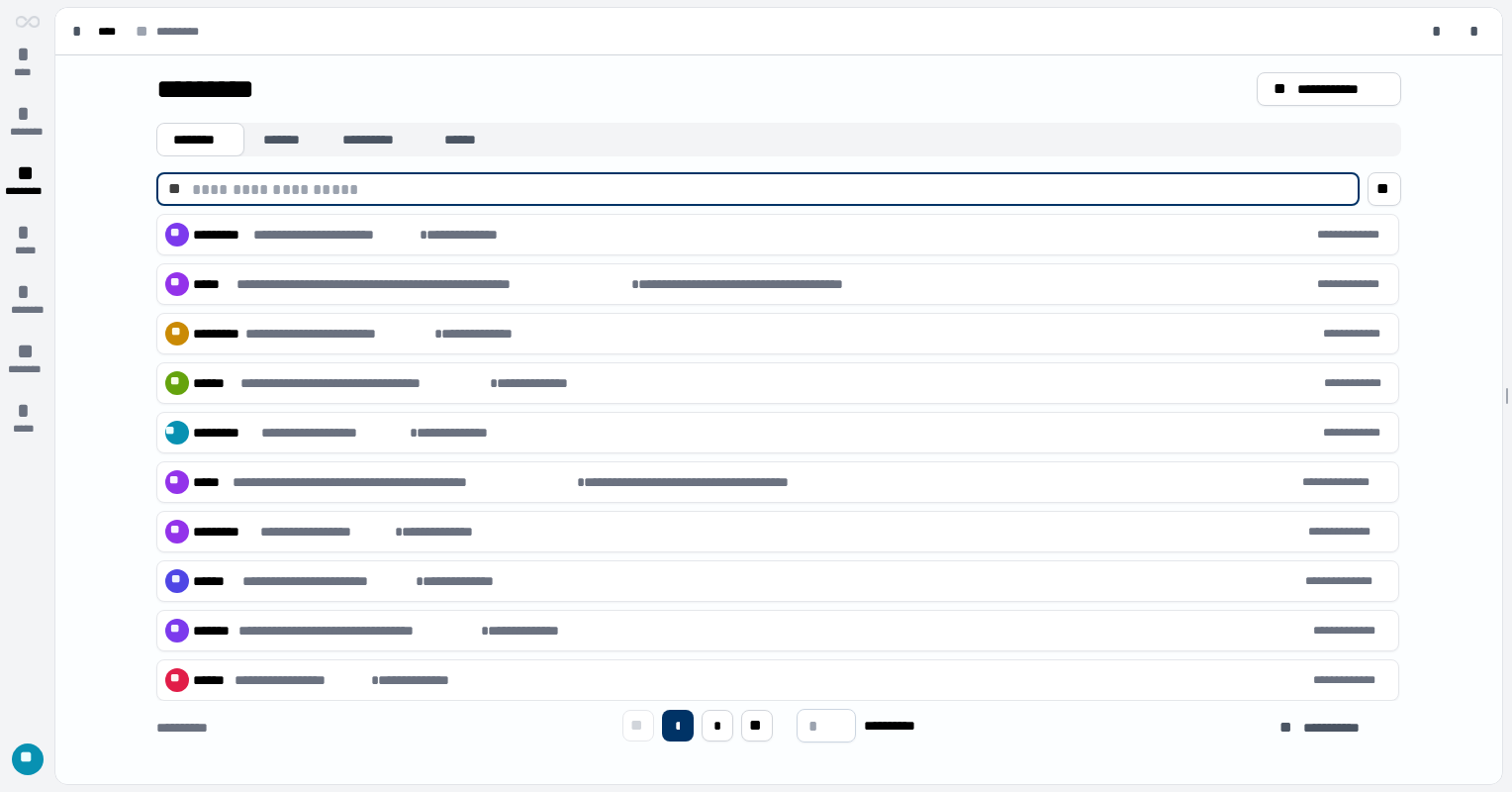 click at bounding box center [770, 189] 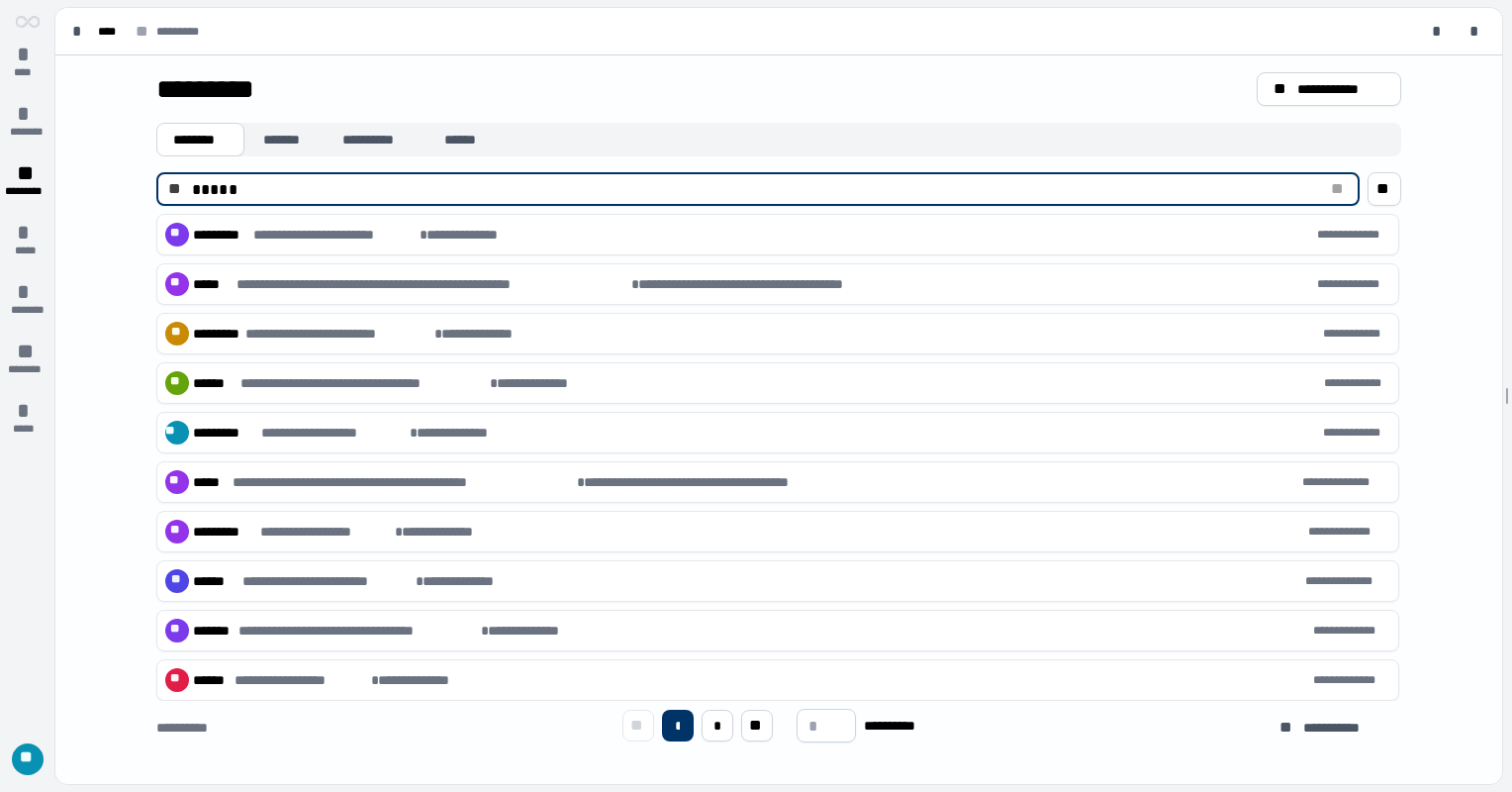 type on "*****" 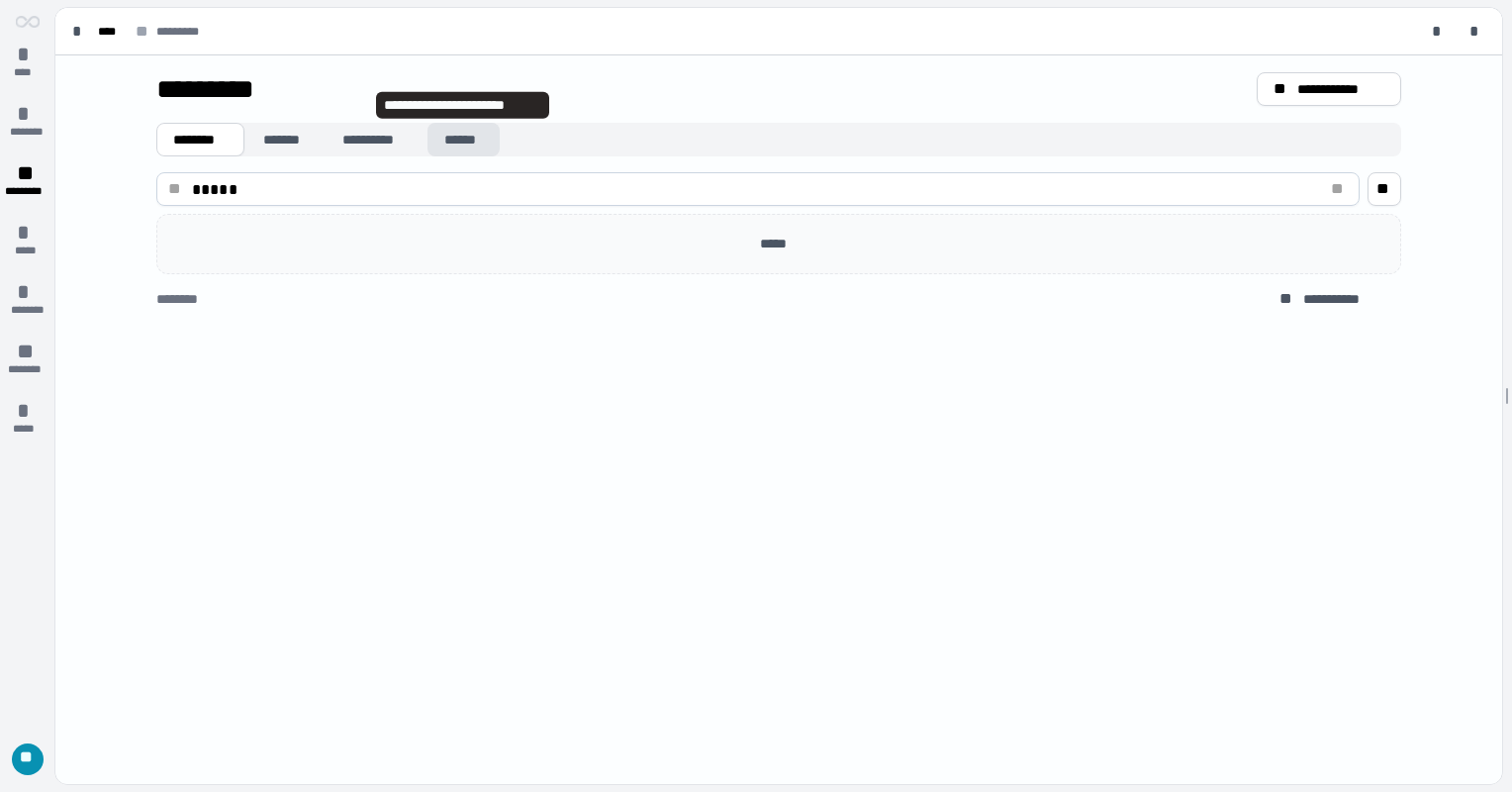 click on "******" at bounding box center [463, 140] 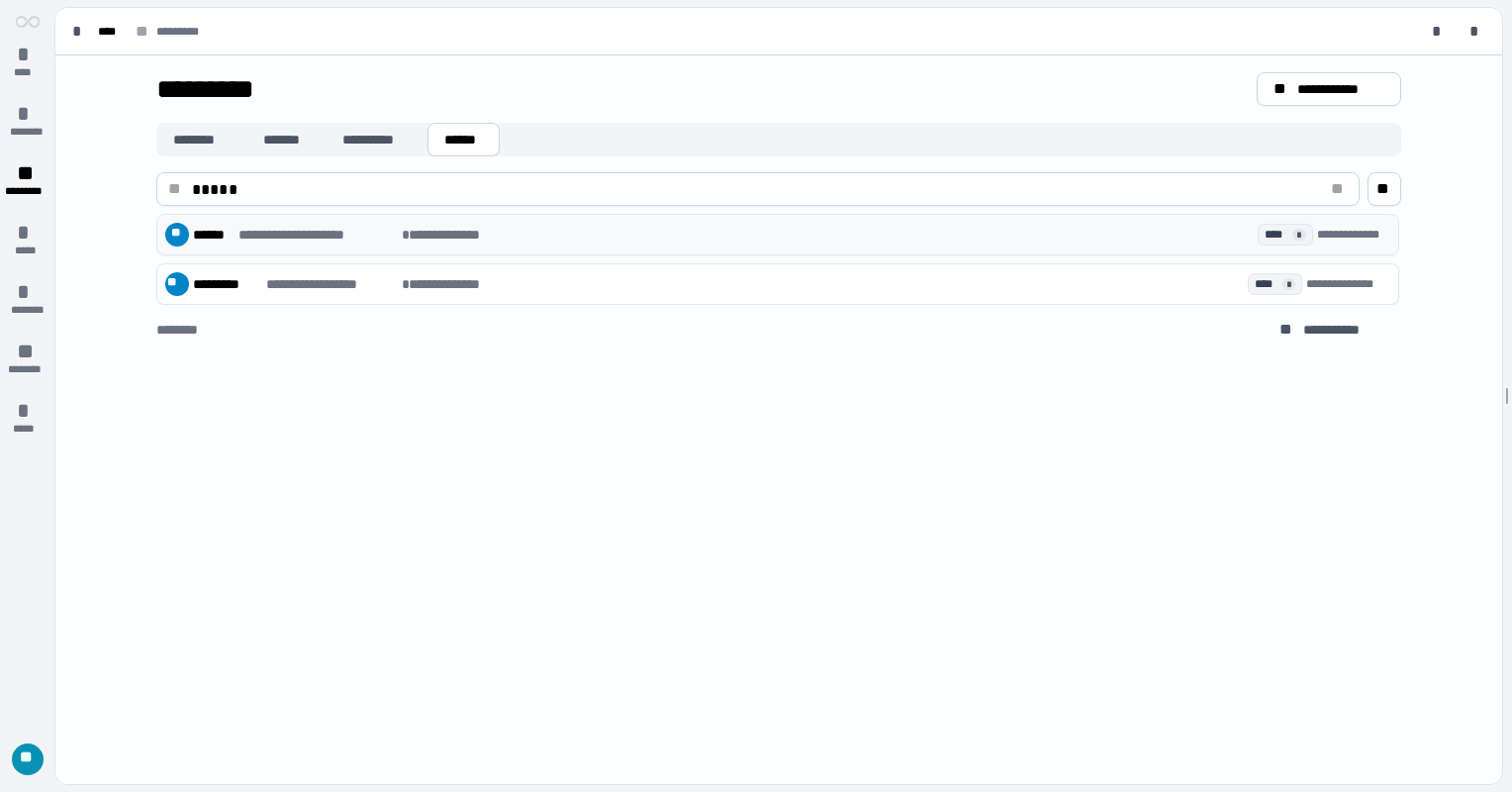 click on "**********" at bounding box center (318, 235) 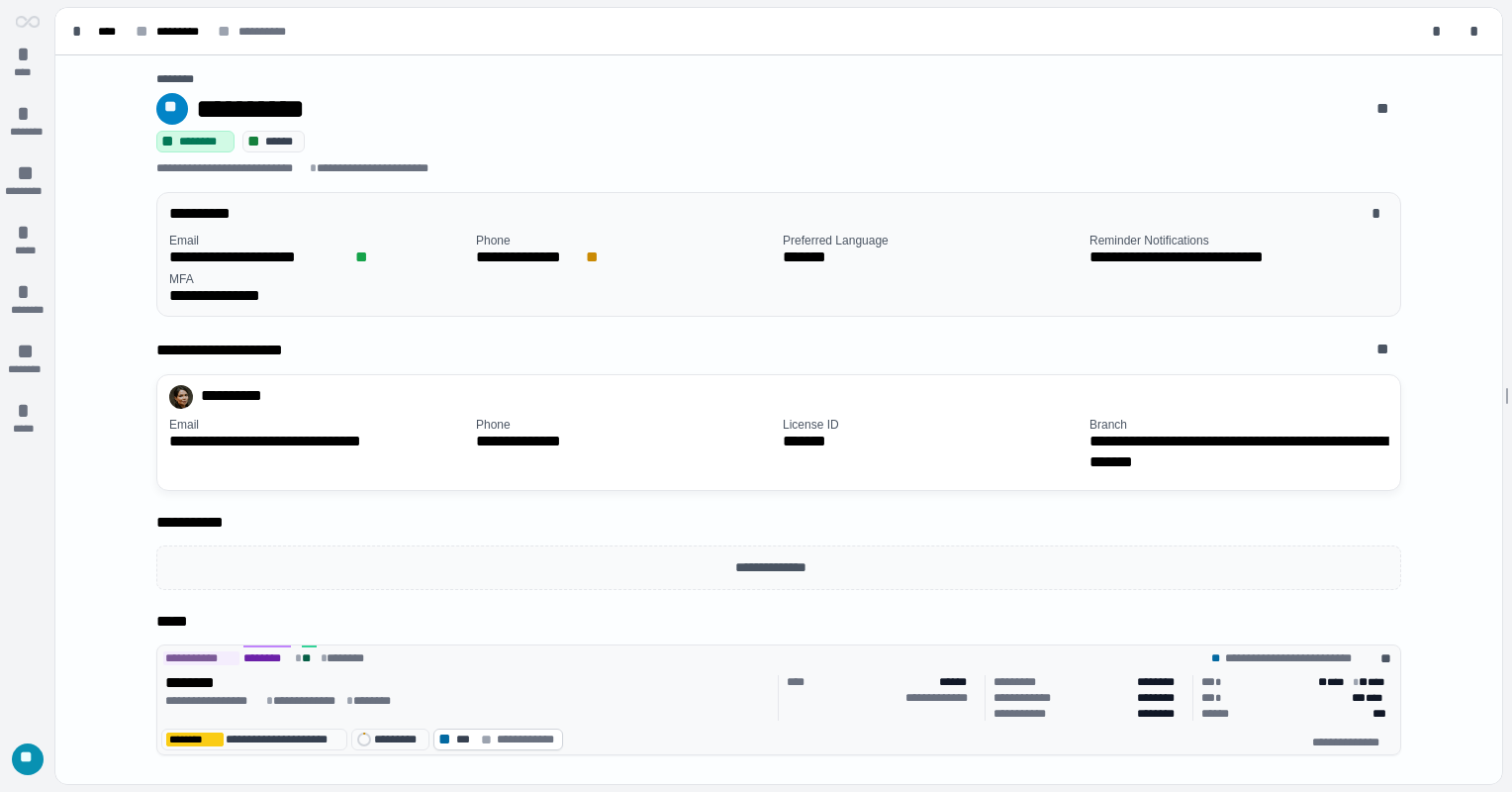 click on "********" at bounding box center [468, 683] 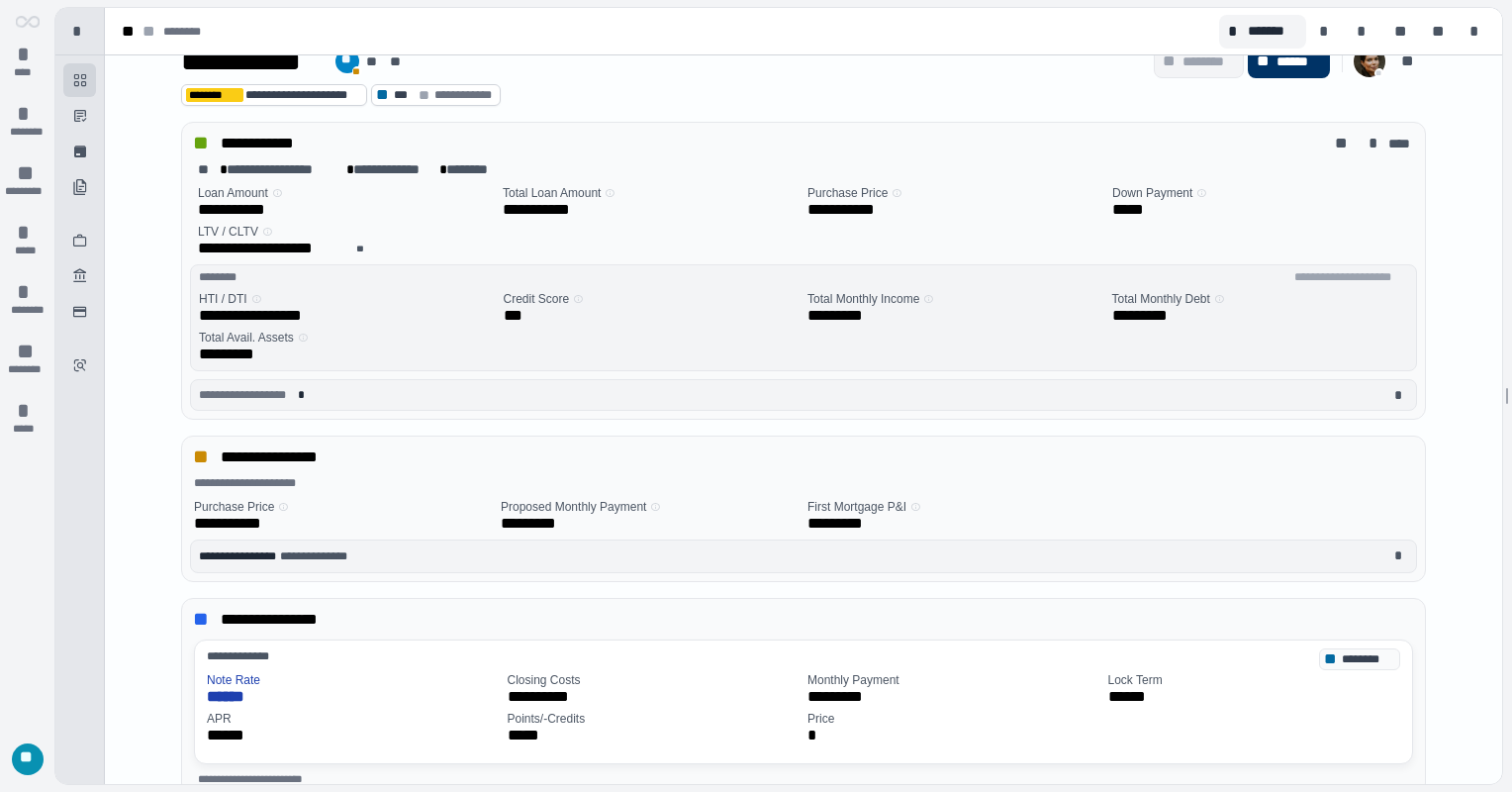 scroll, scrollTop: 99, scrollLeft: 0, axis: vertical 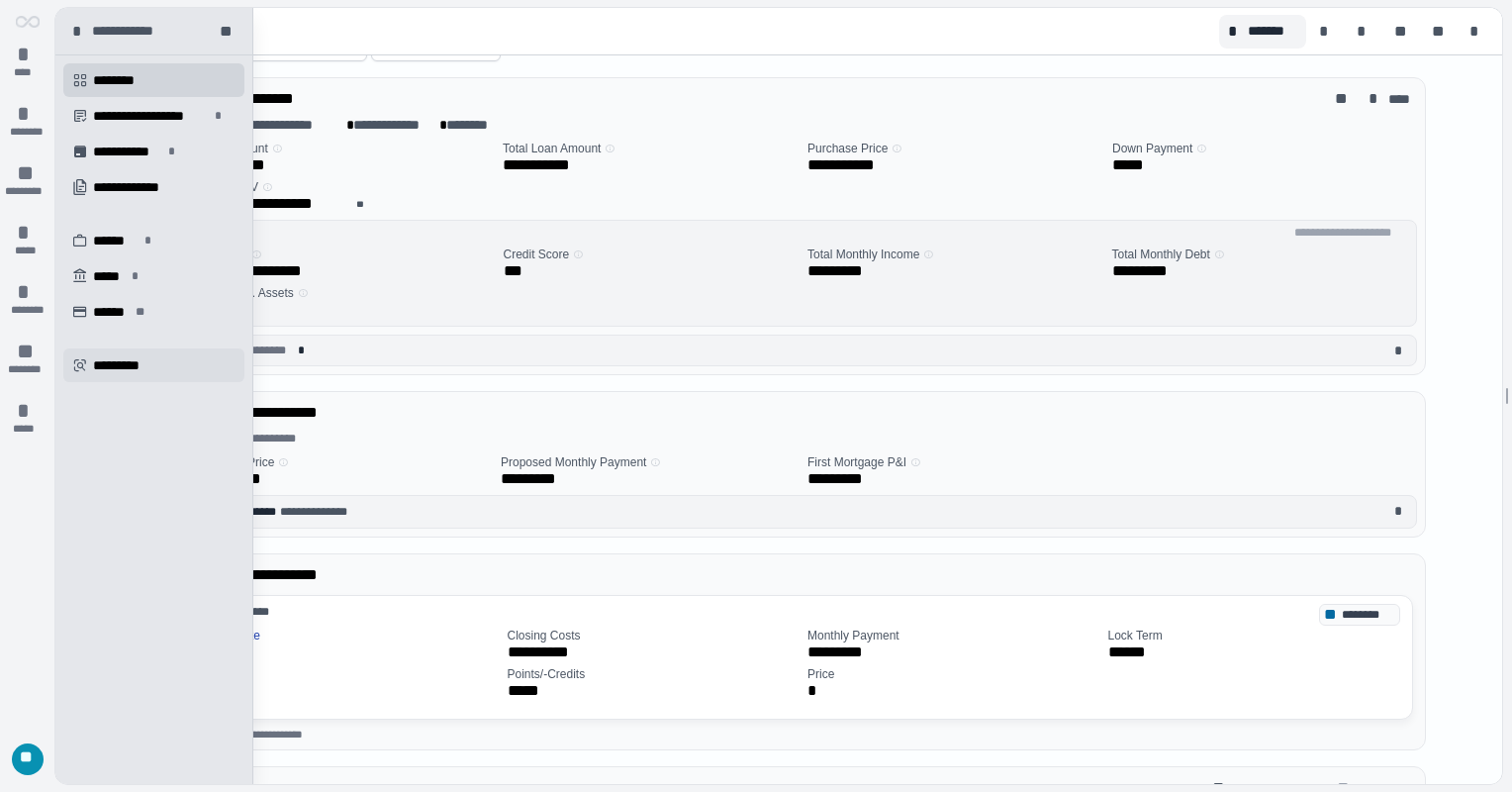 click on "" at bounding box center [80, 365] 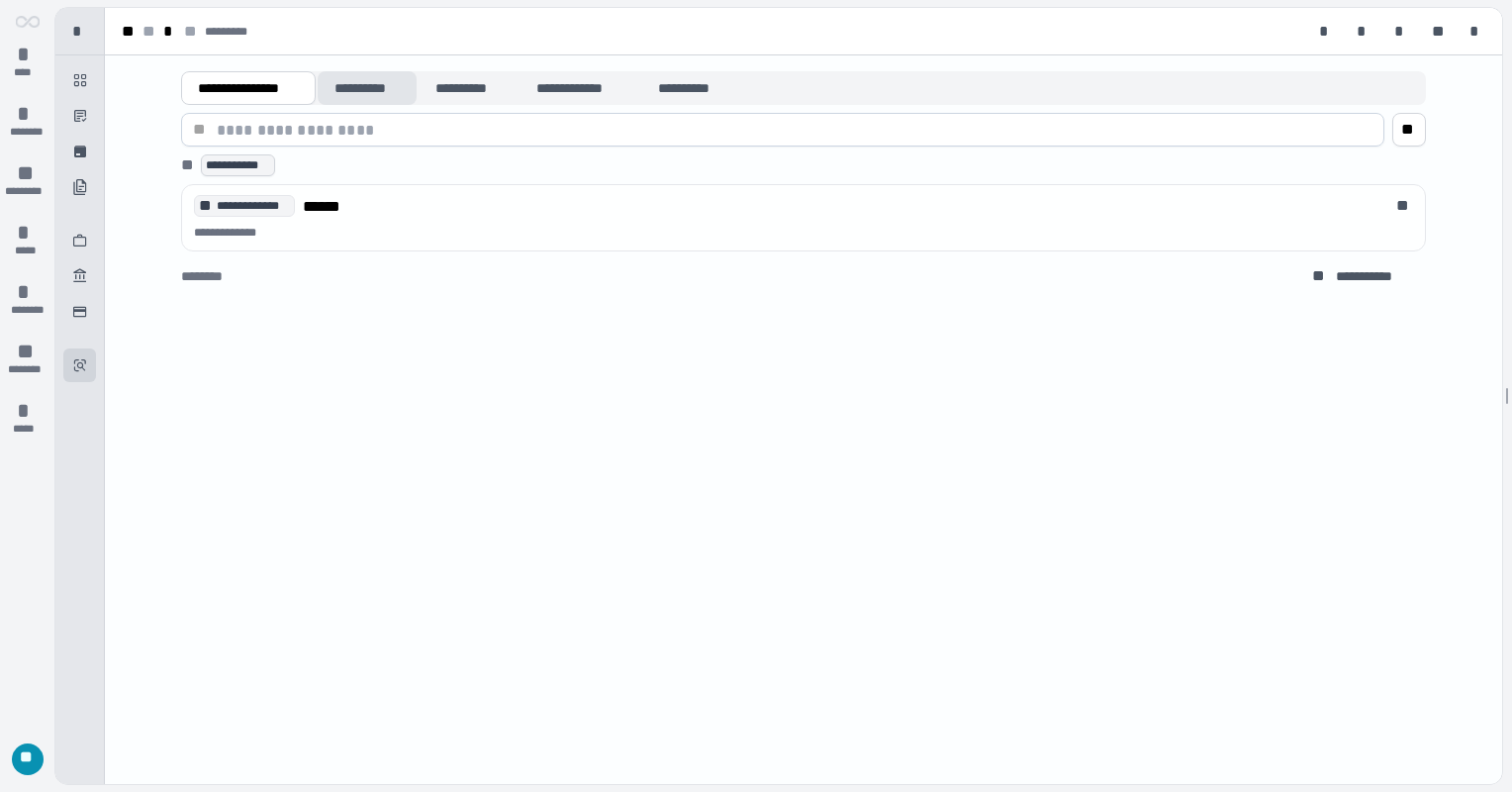 click on "**********" at bounding box center [367, 88] 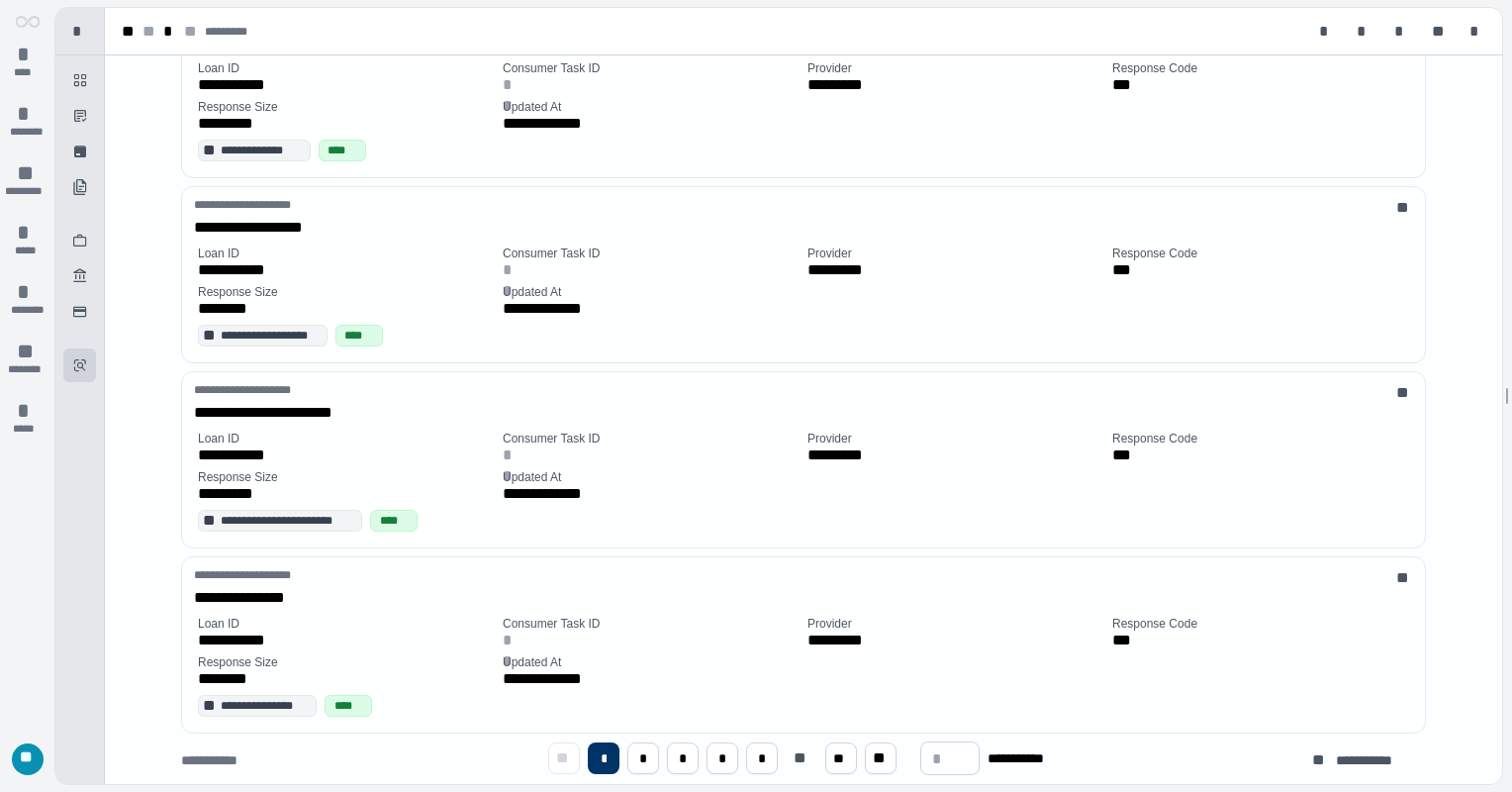 scroll, scrollTop: 1300, scrollLeft: 0, axis: vertical 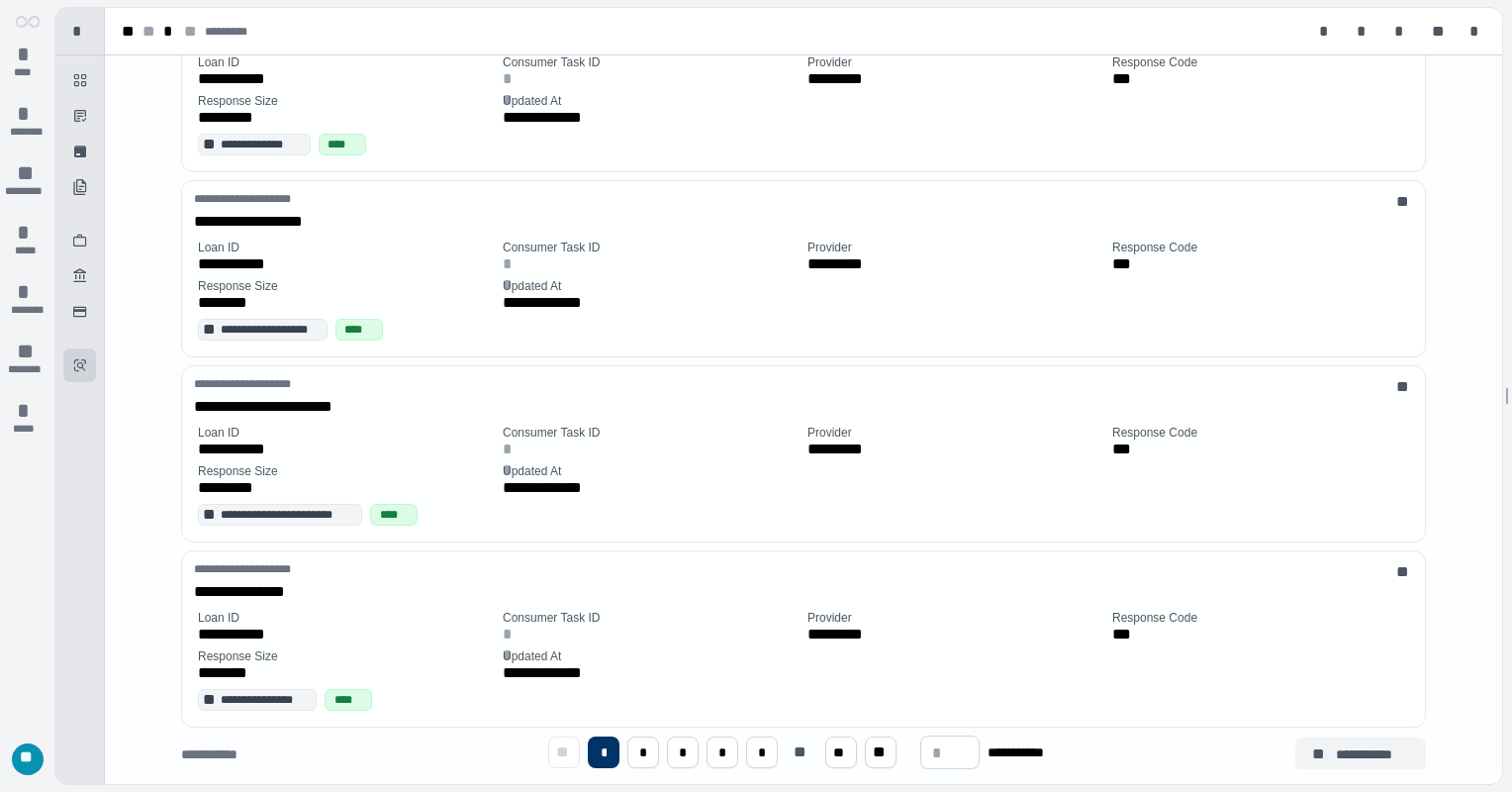 click on "**********" at bounding box center [1361, 754] 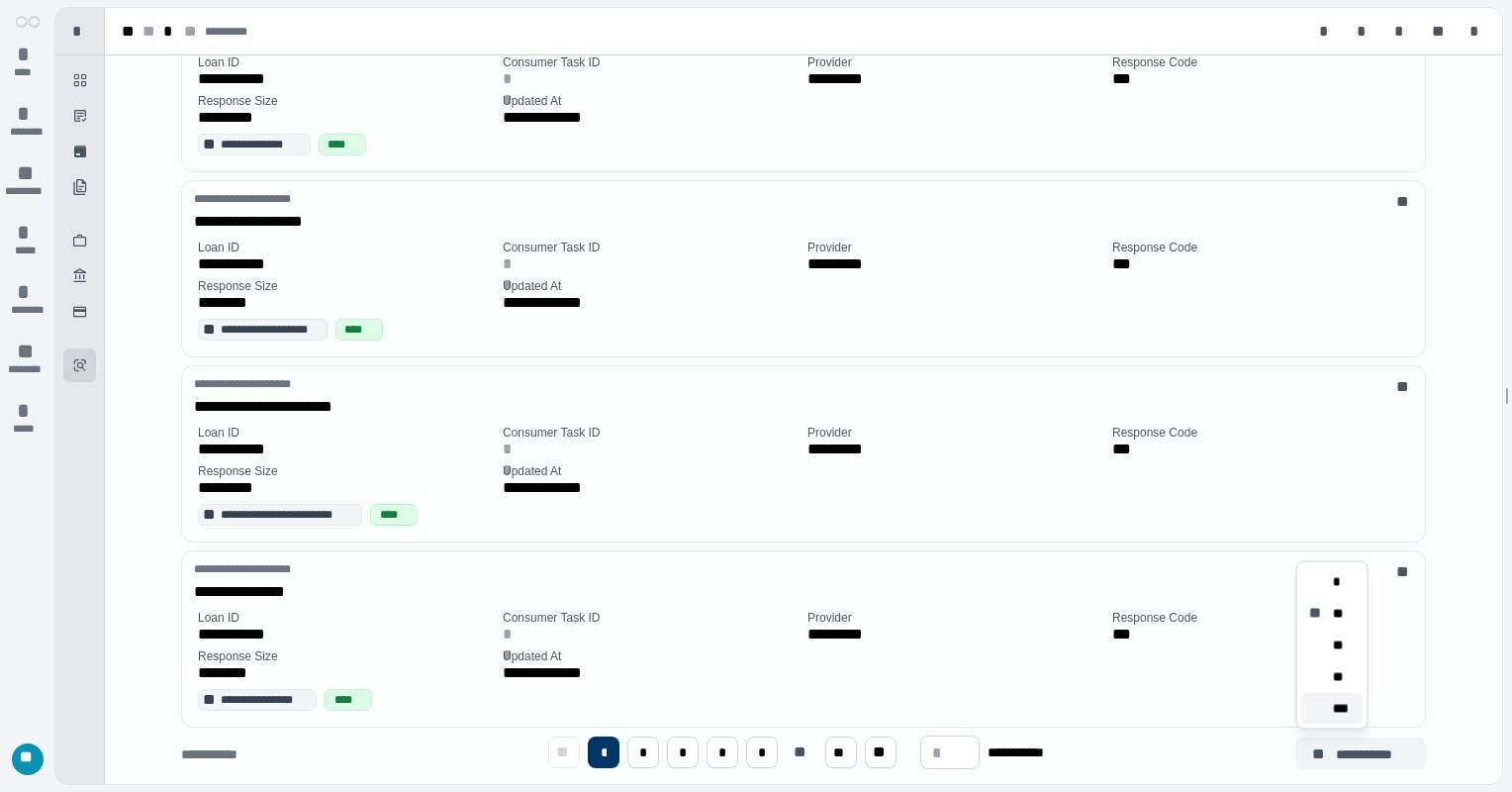 click on "***" at bounding box center [1344, 708] 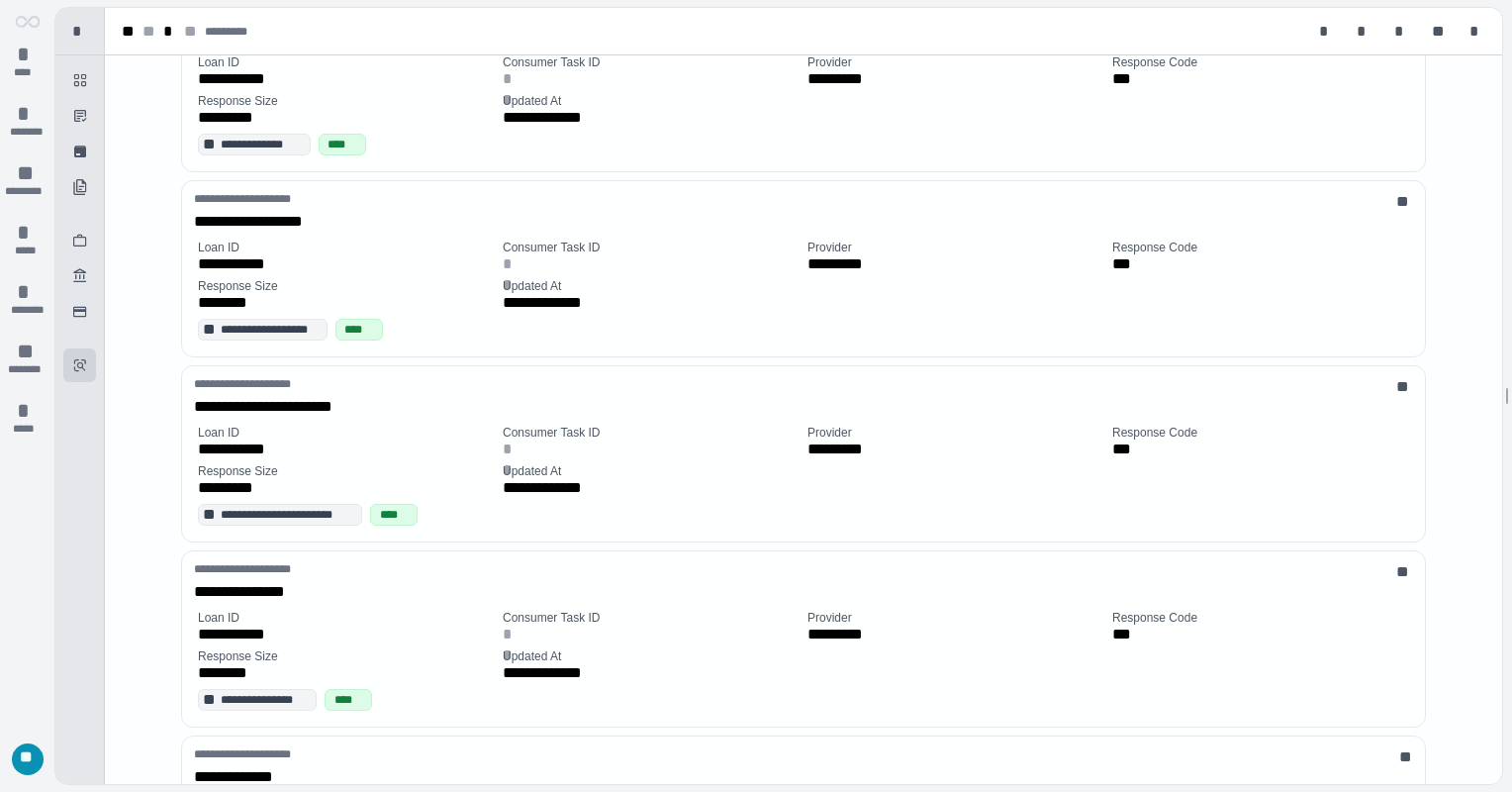 scroll, scrollTop: 0, scrollLeft: 0, axis: both 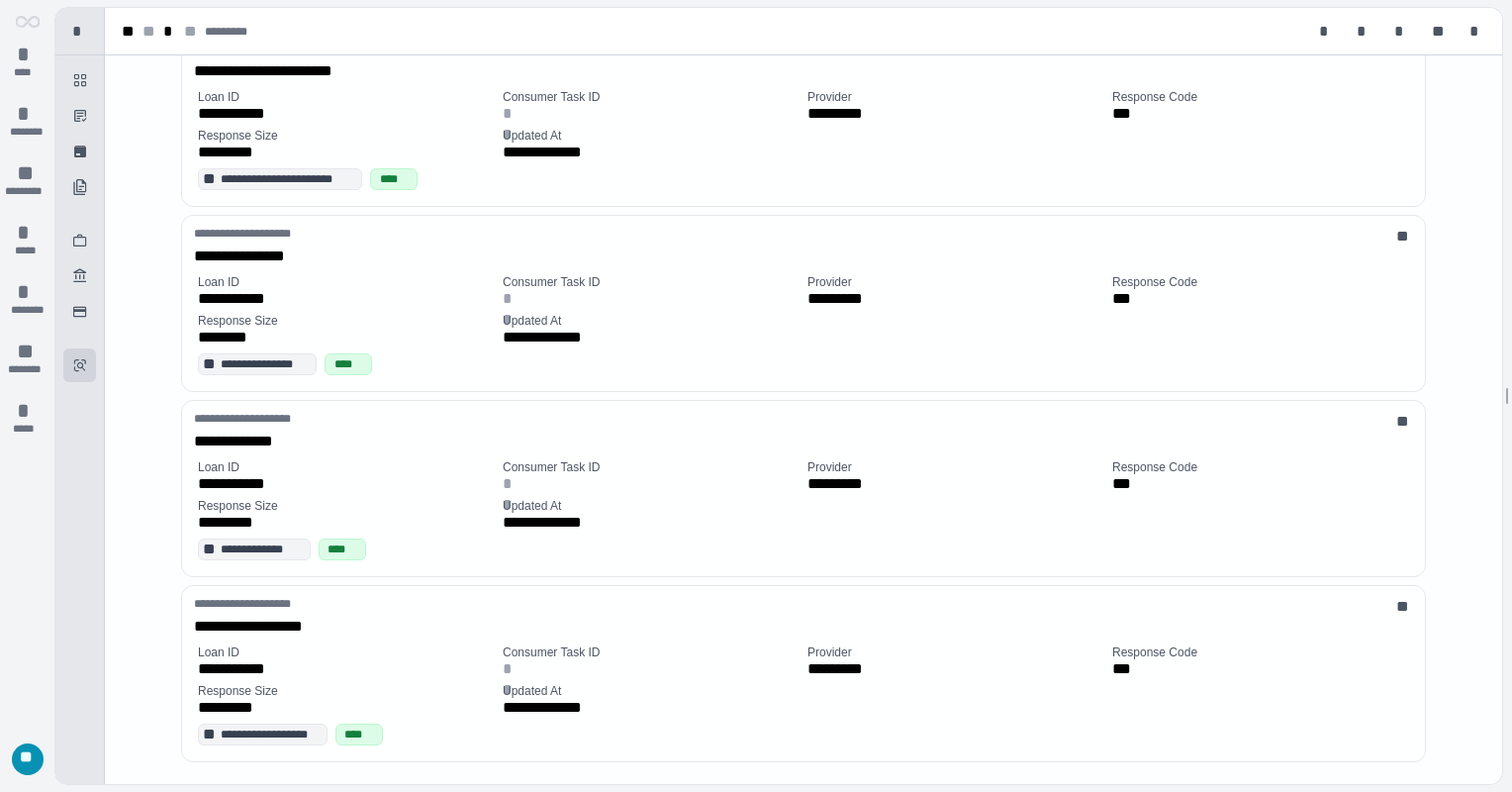 click on "*" at bounding box center [746, 787] 